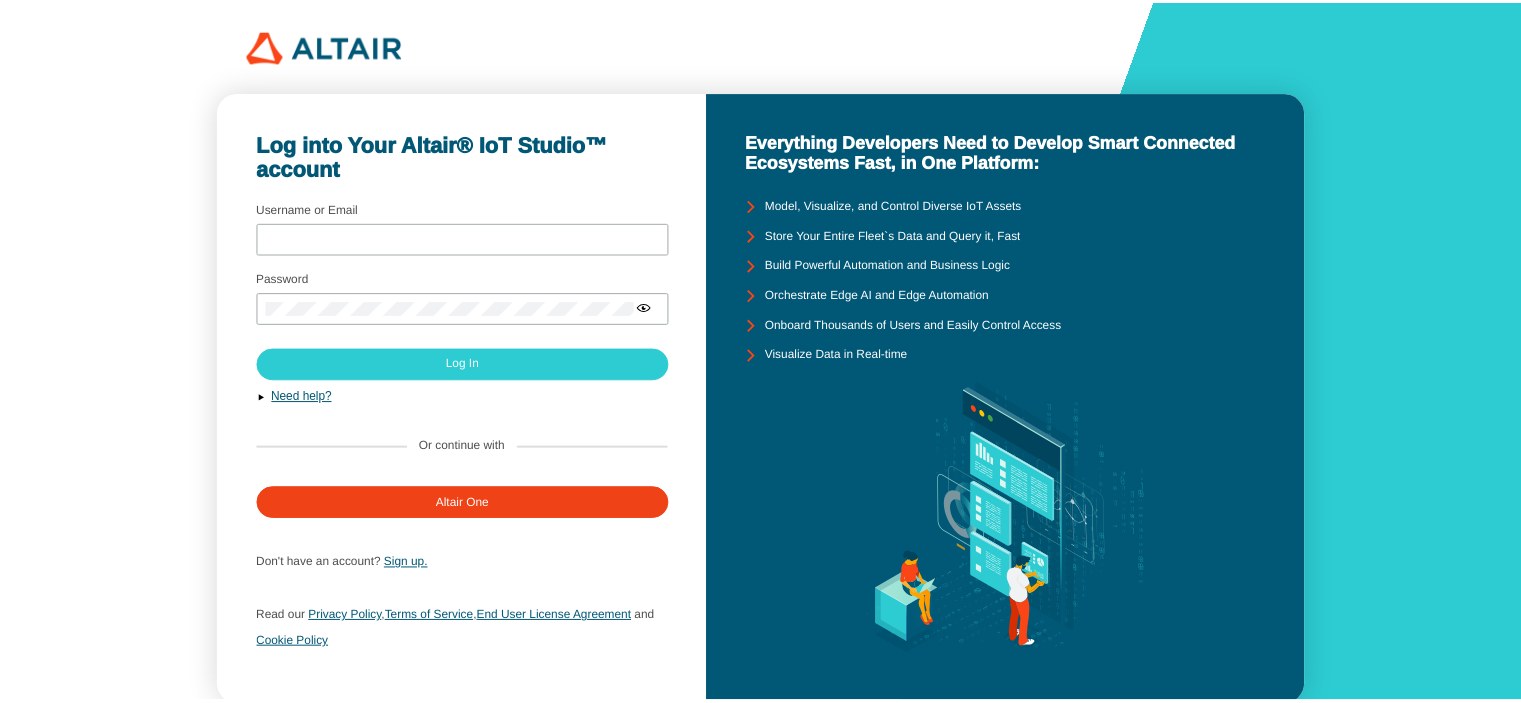 scroll, scrollTop: 0, scrollLeft: 0, axis: both 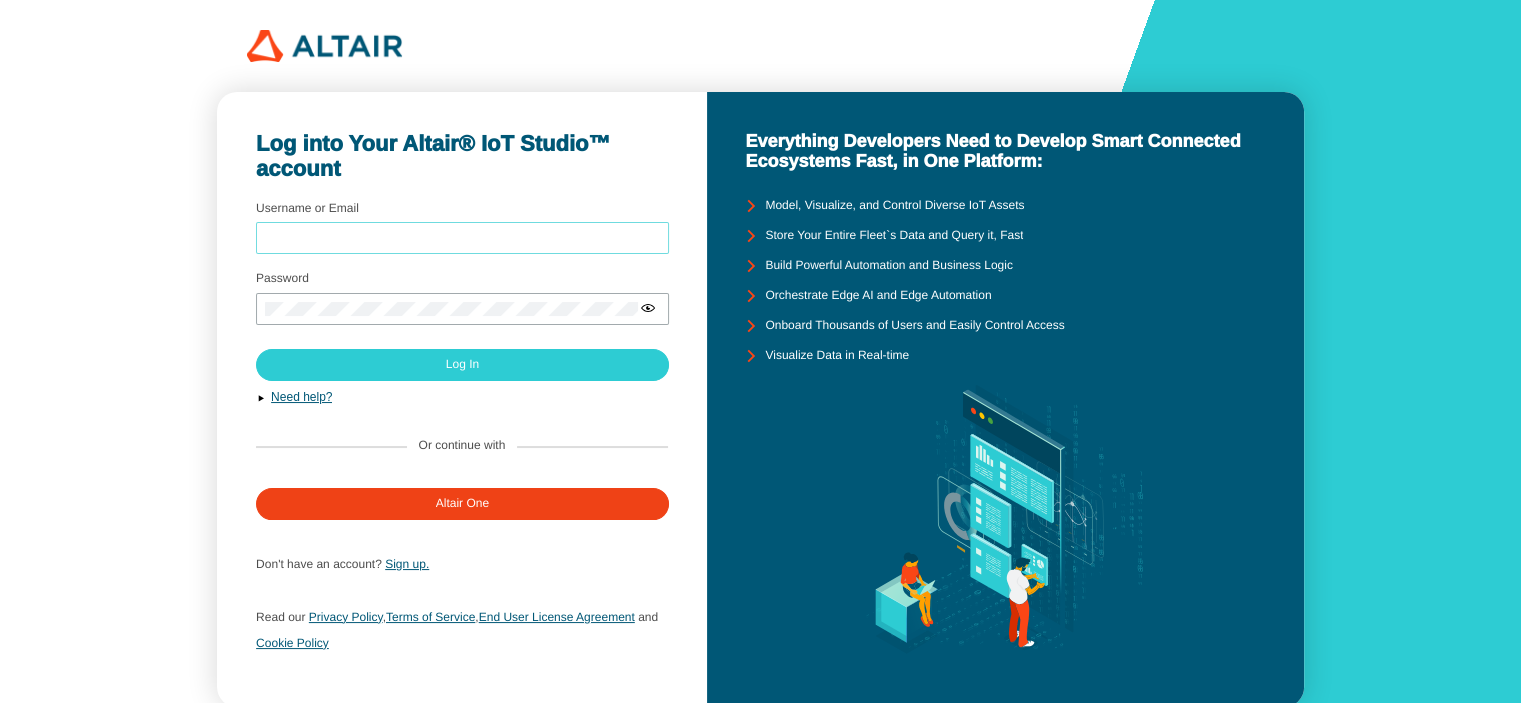 click on "Username or Email" at bounding box center (462, 239) 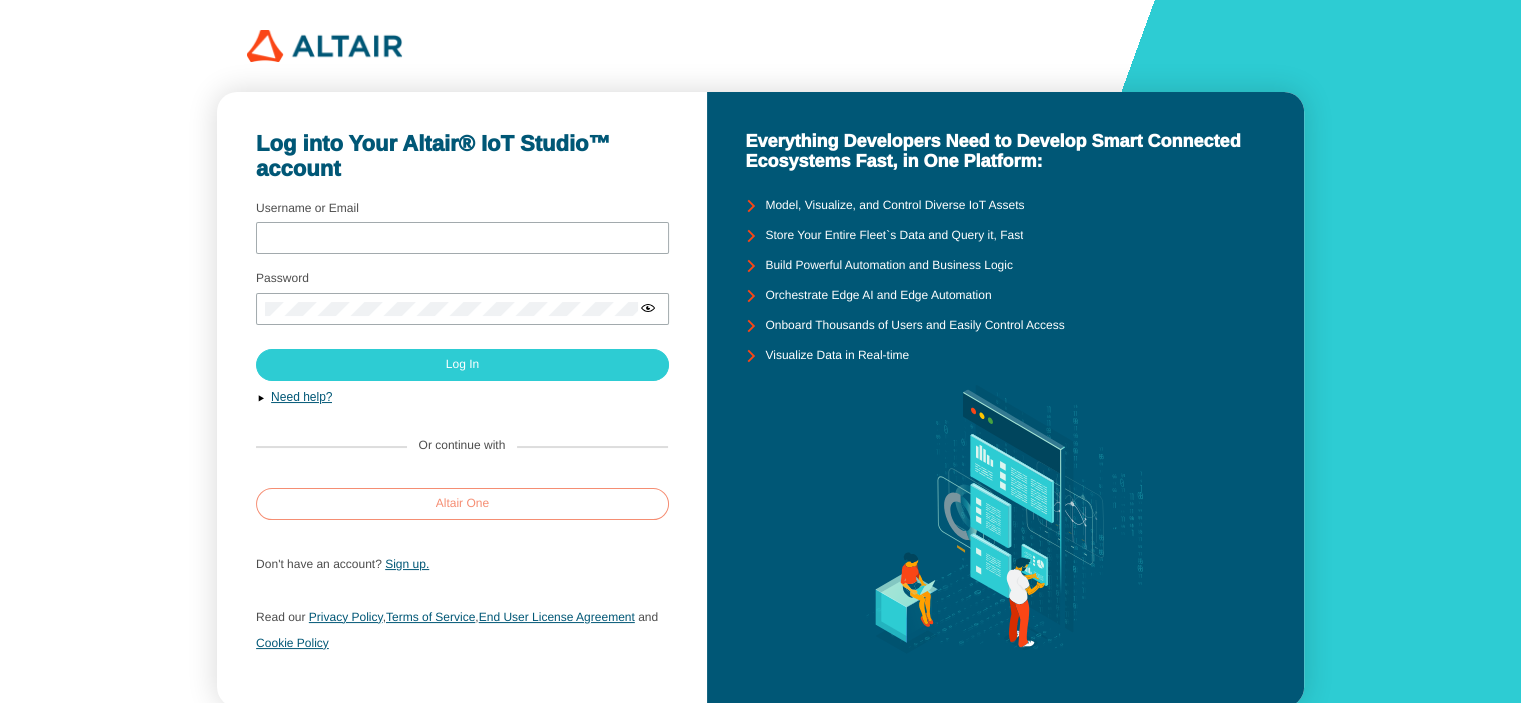 click on "Altair One" at bounding box center (462, 504) 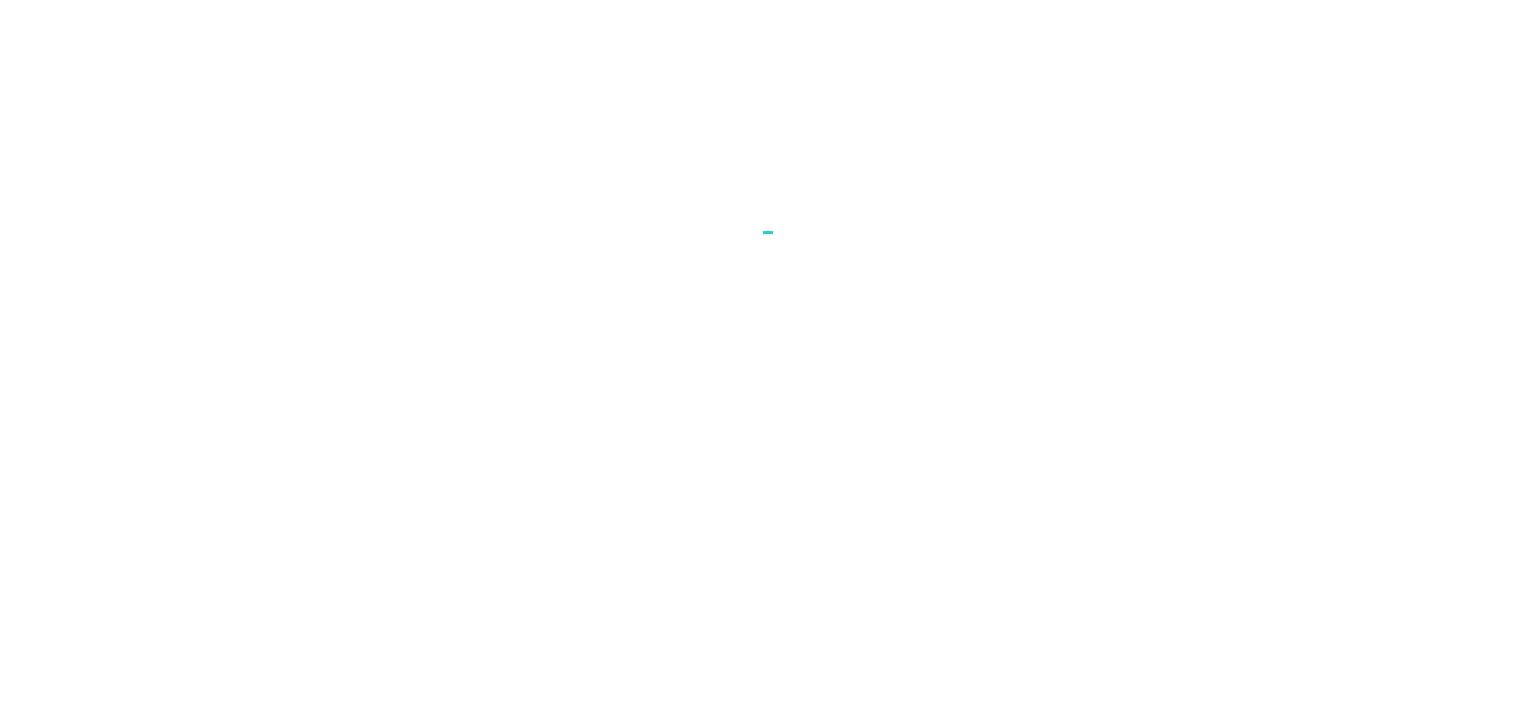 scroll, scrollTop: 0, scrollLeft: 0, axis: both 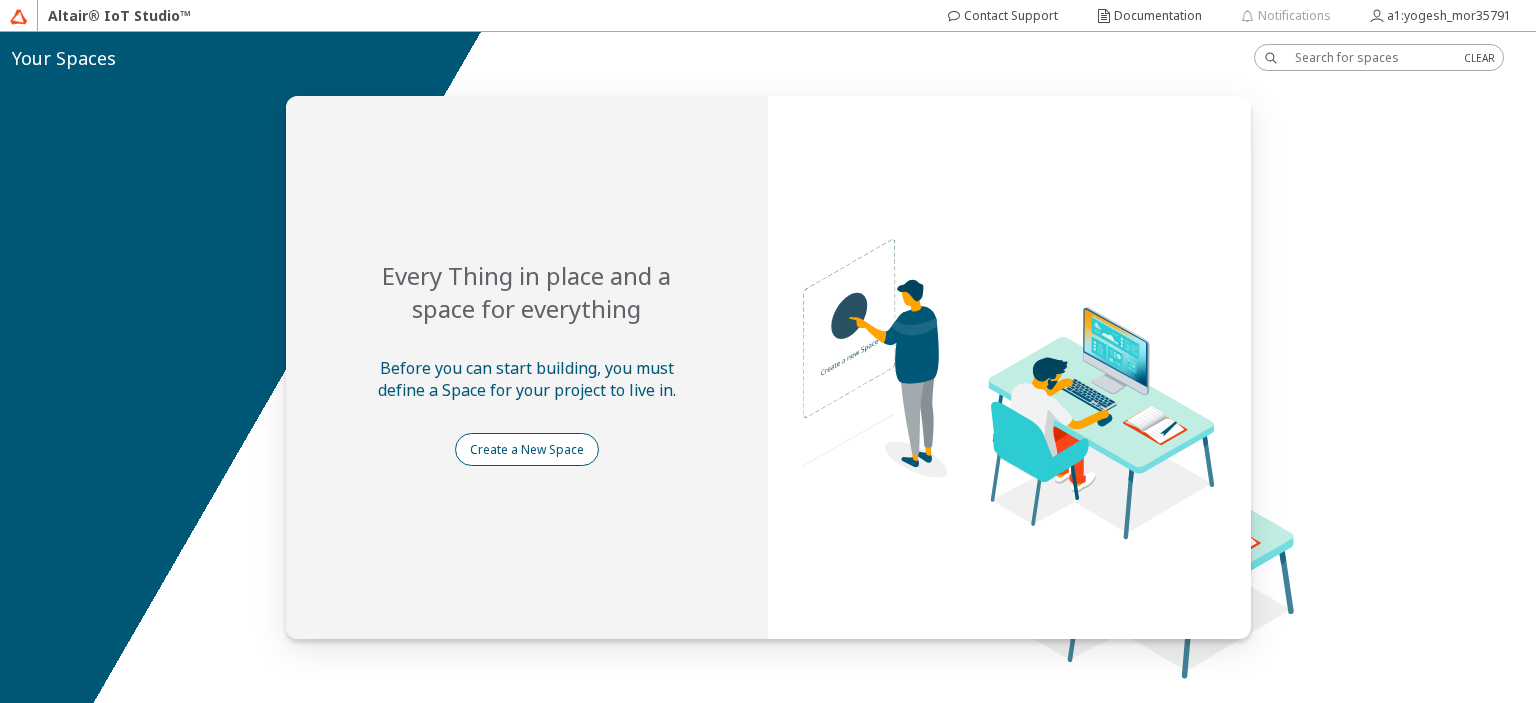click on "Create a New Space" at bounding box center (0, 0) 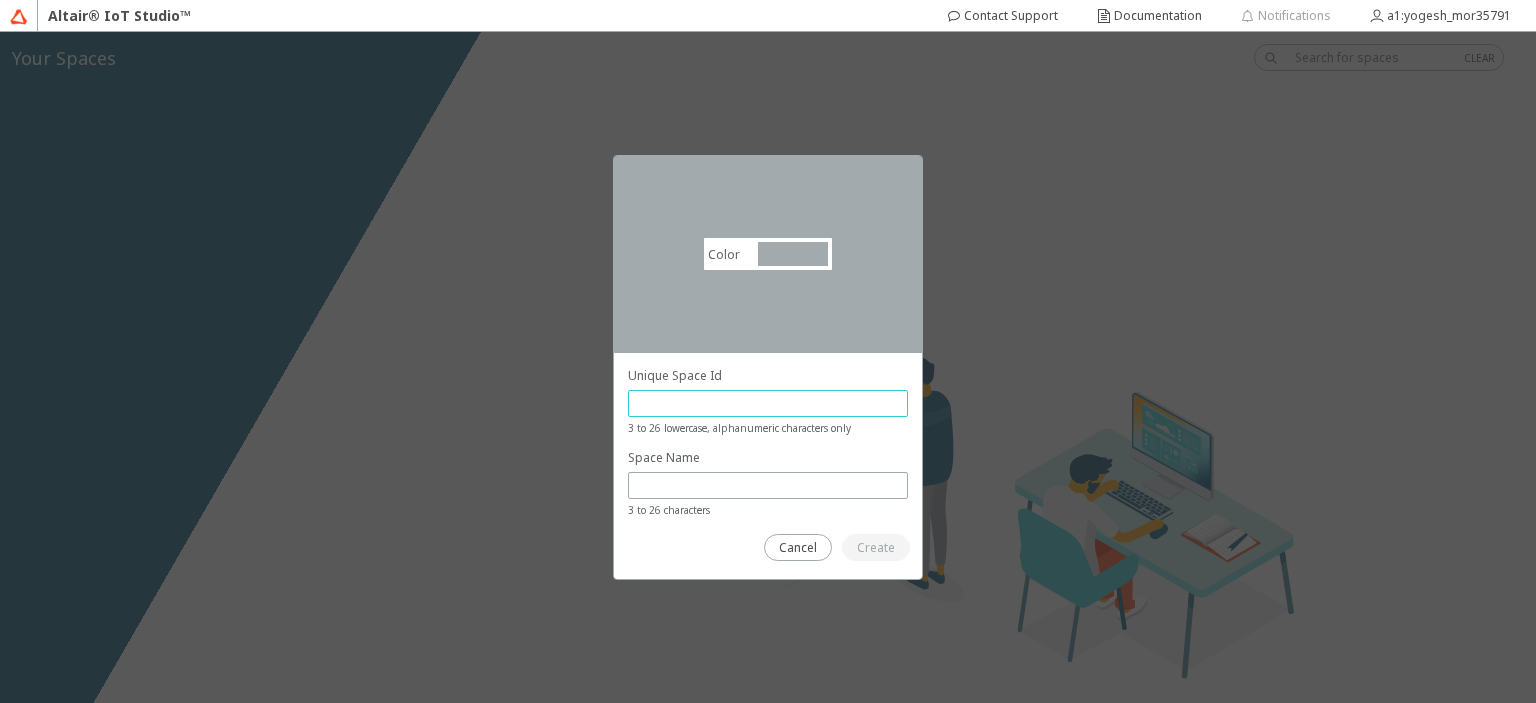 click at bounding box center [768, 403] 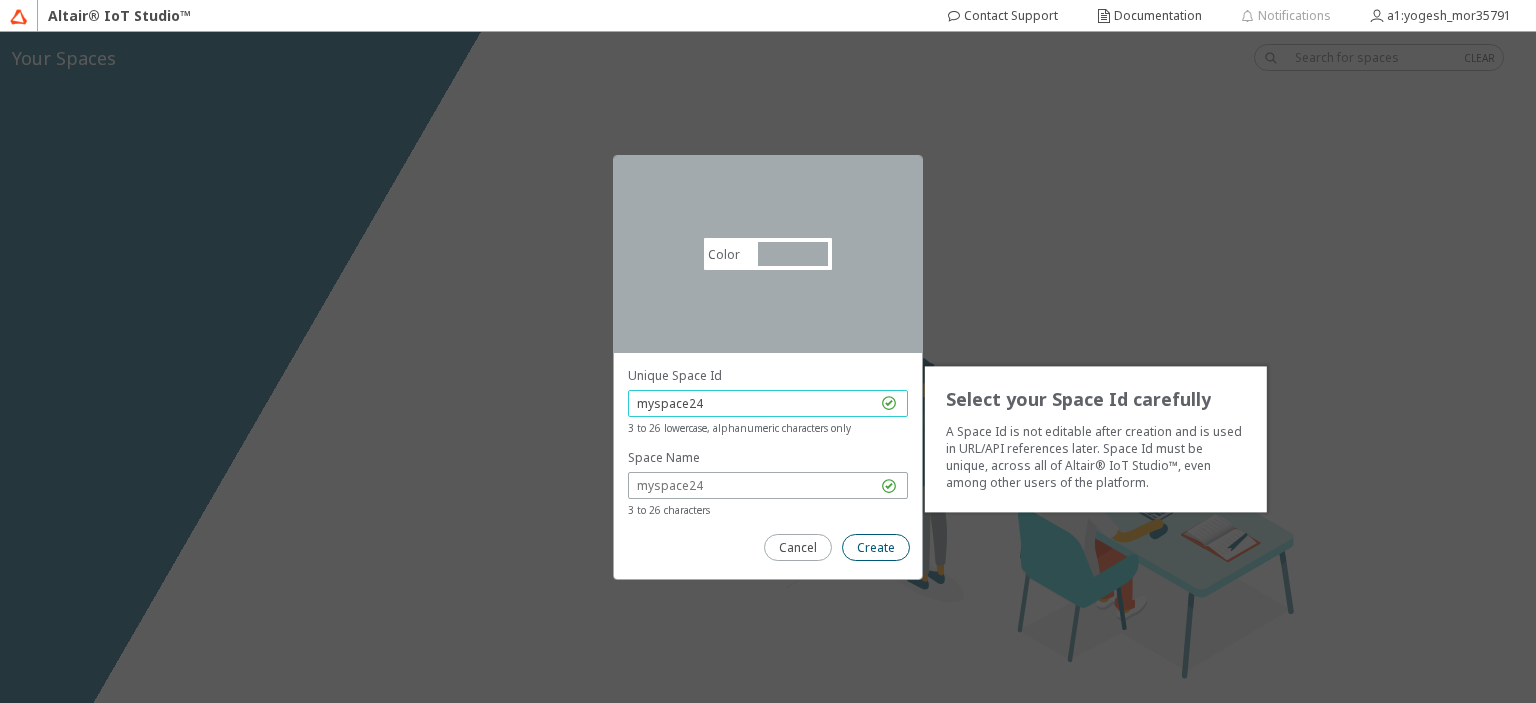 type on "myspace24" 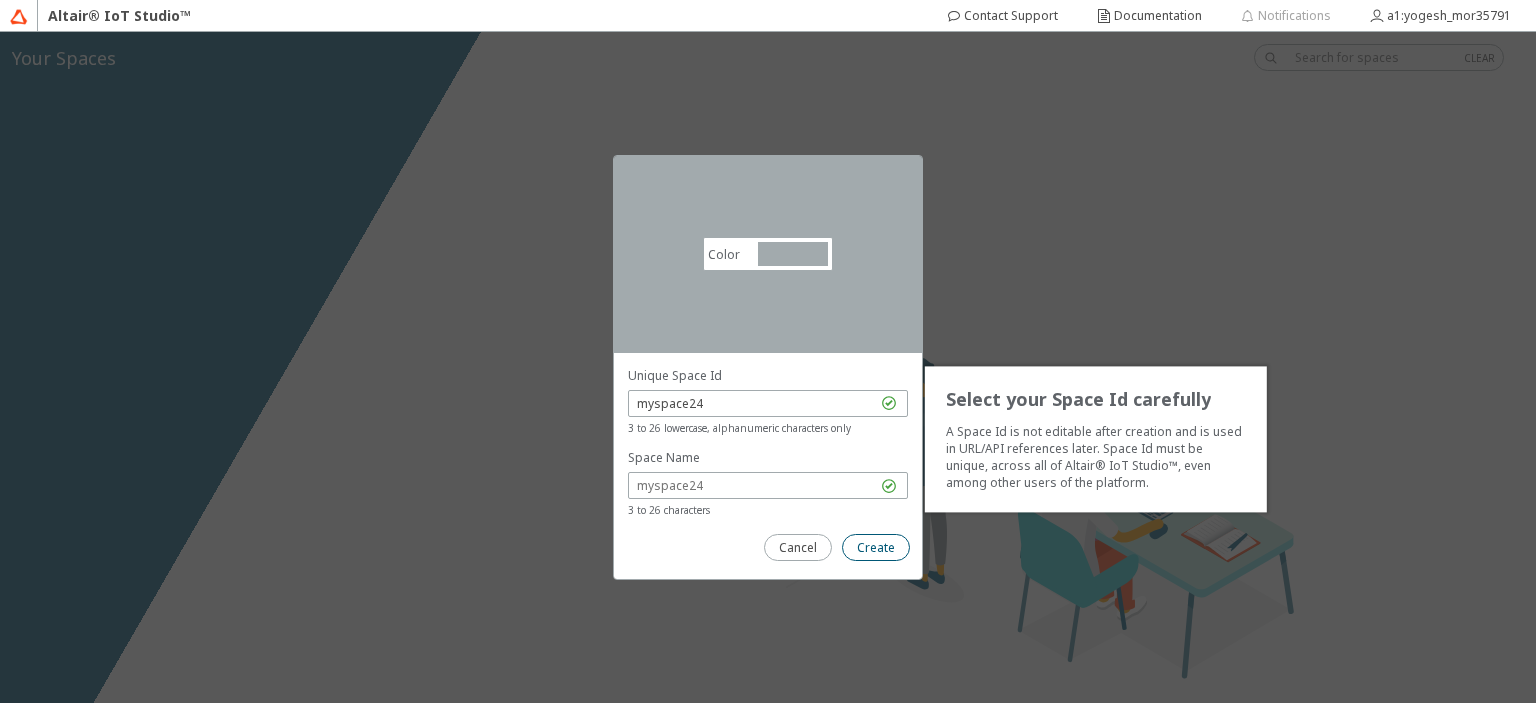 click on "Create" at bounding box center (0, 0) 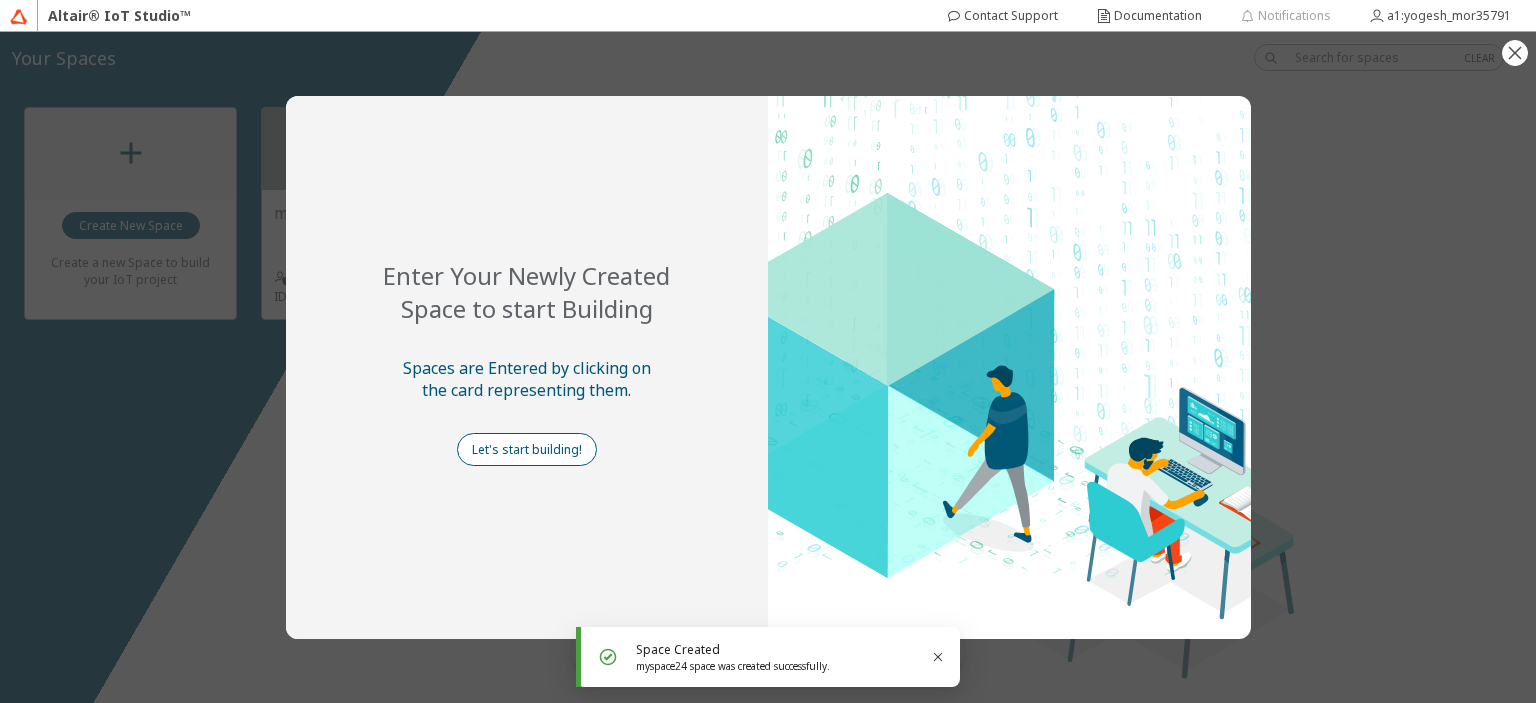 click on "Let's start building!" at bounding box center (0, 0) 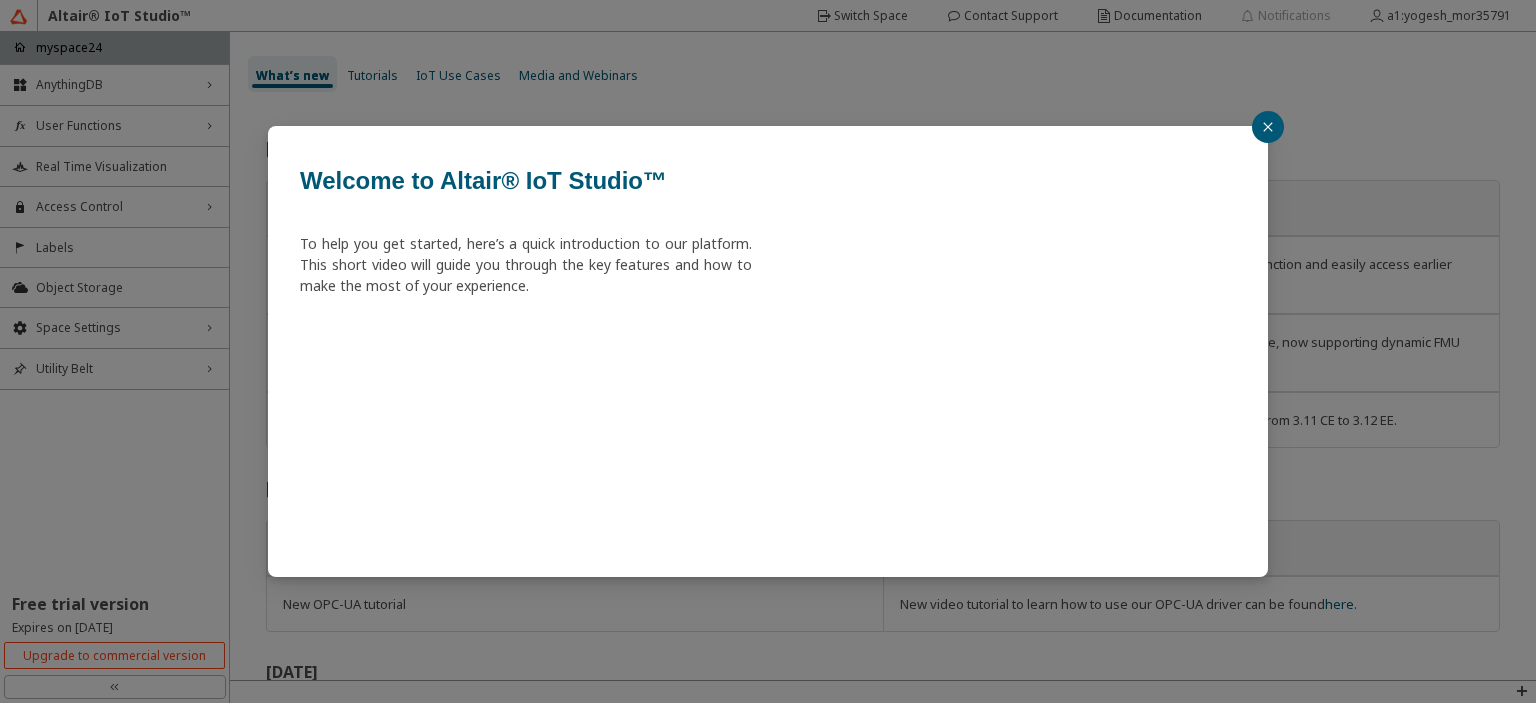click 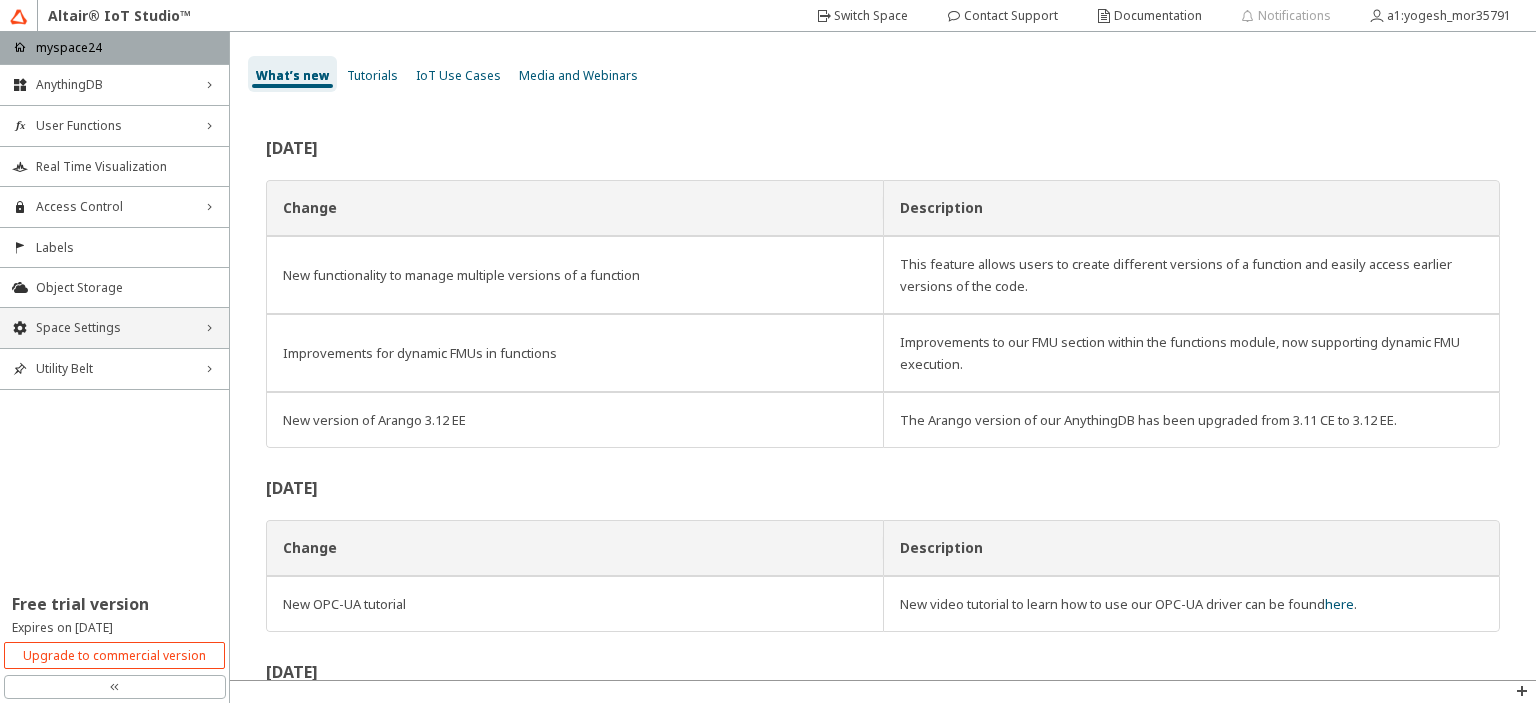 click on "Space Settings" at bounding box center (114, 328) 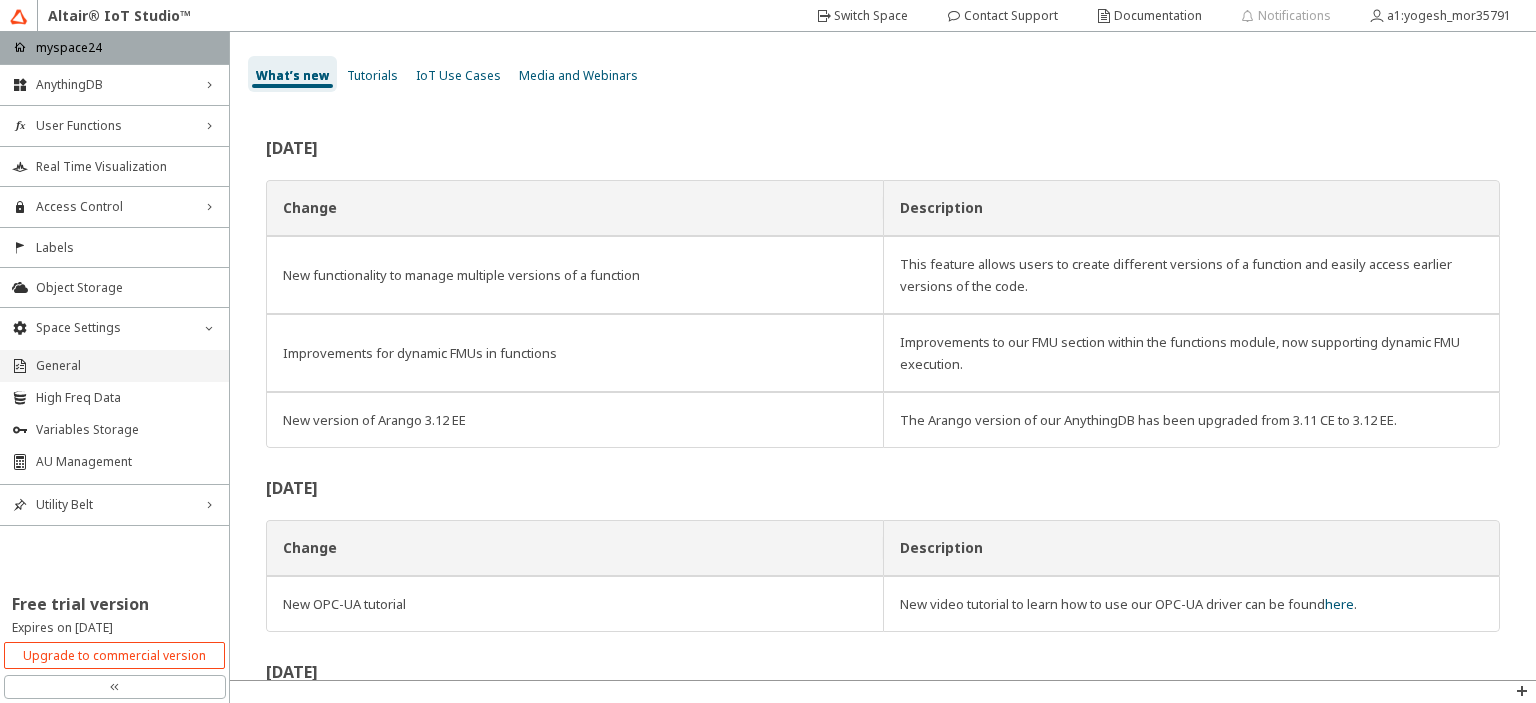 click on "General" at bounding box center (114, 366) 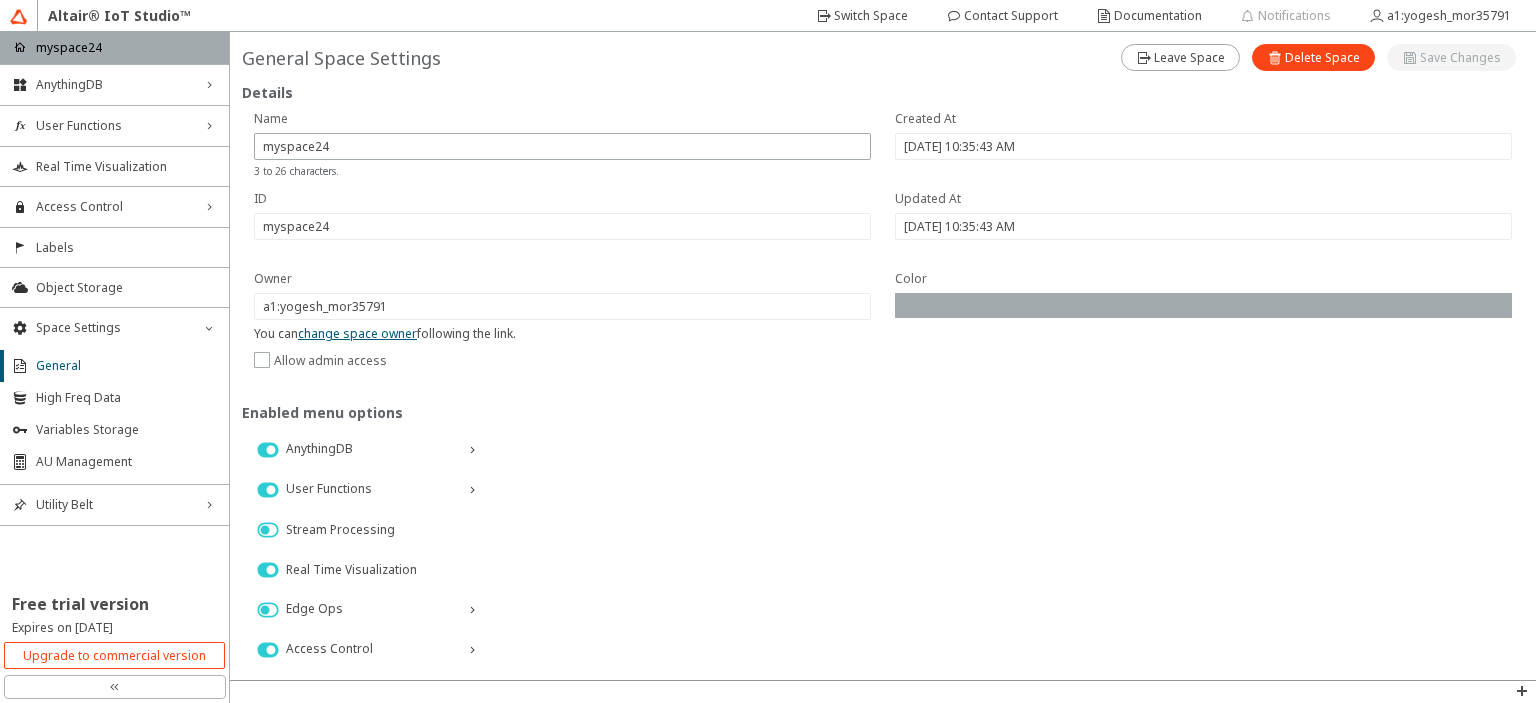click at bounding box center [260, 360] 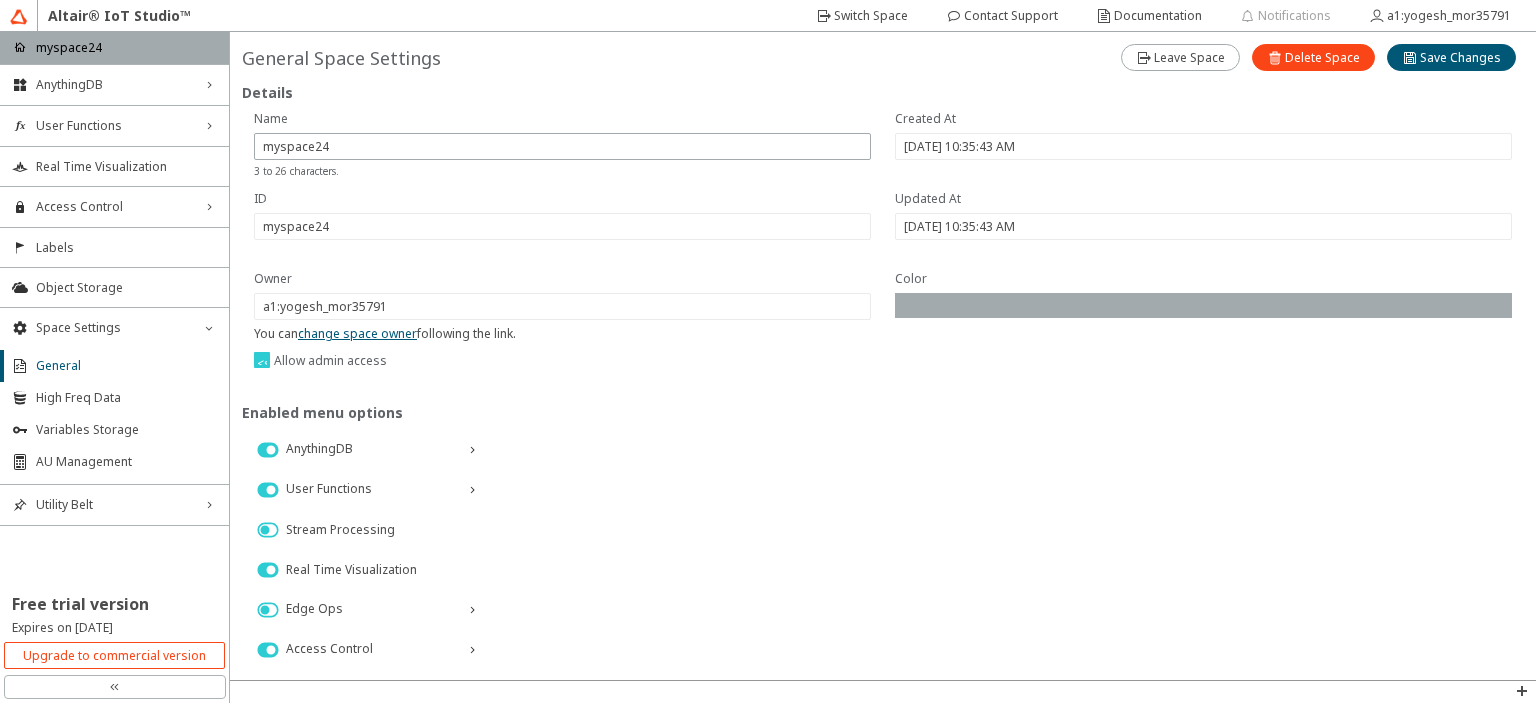 click at bounding box center [260, 360] 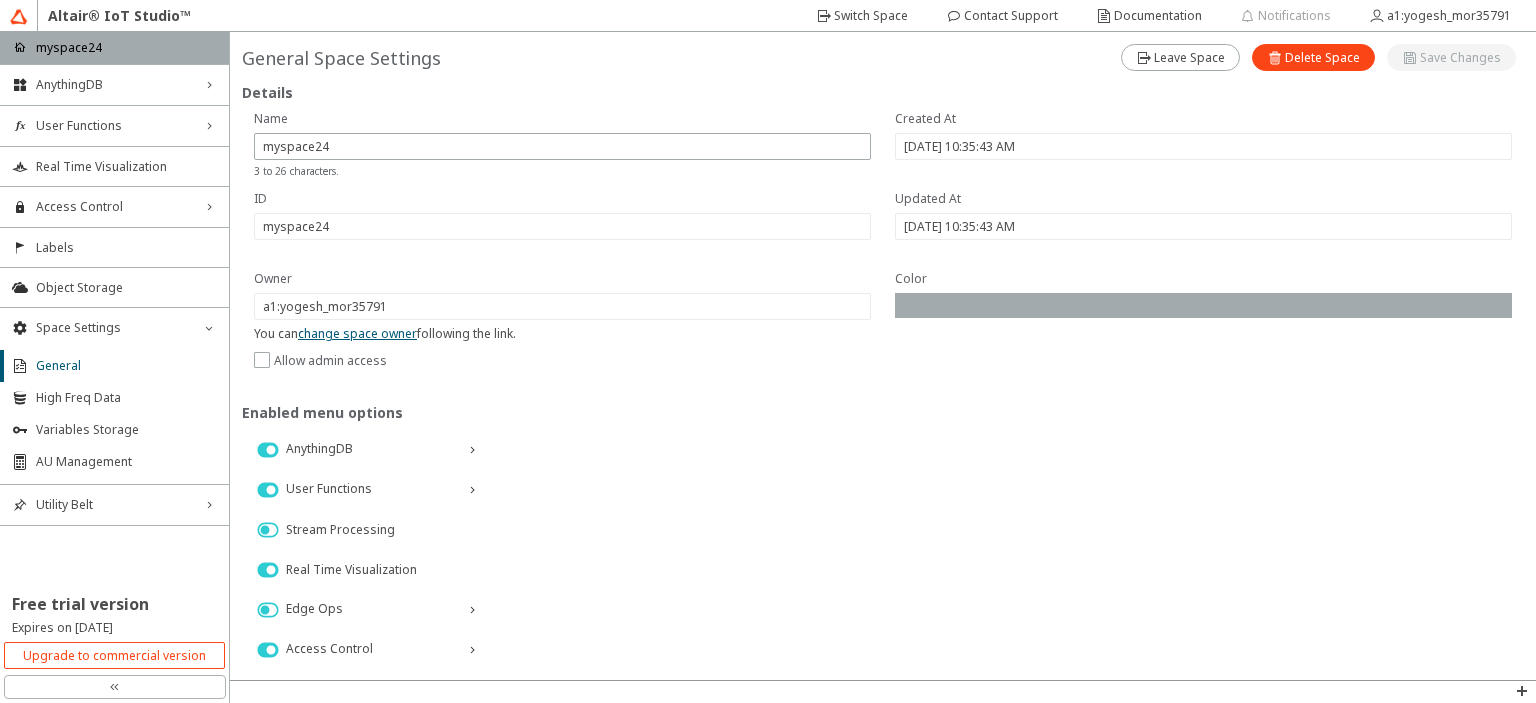 click at bounding box center [260, 360] 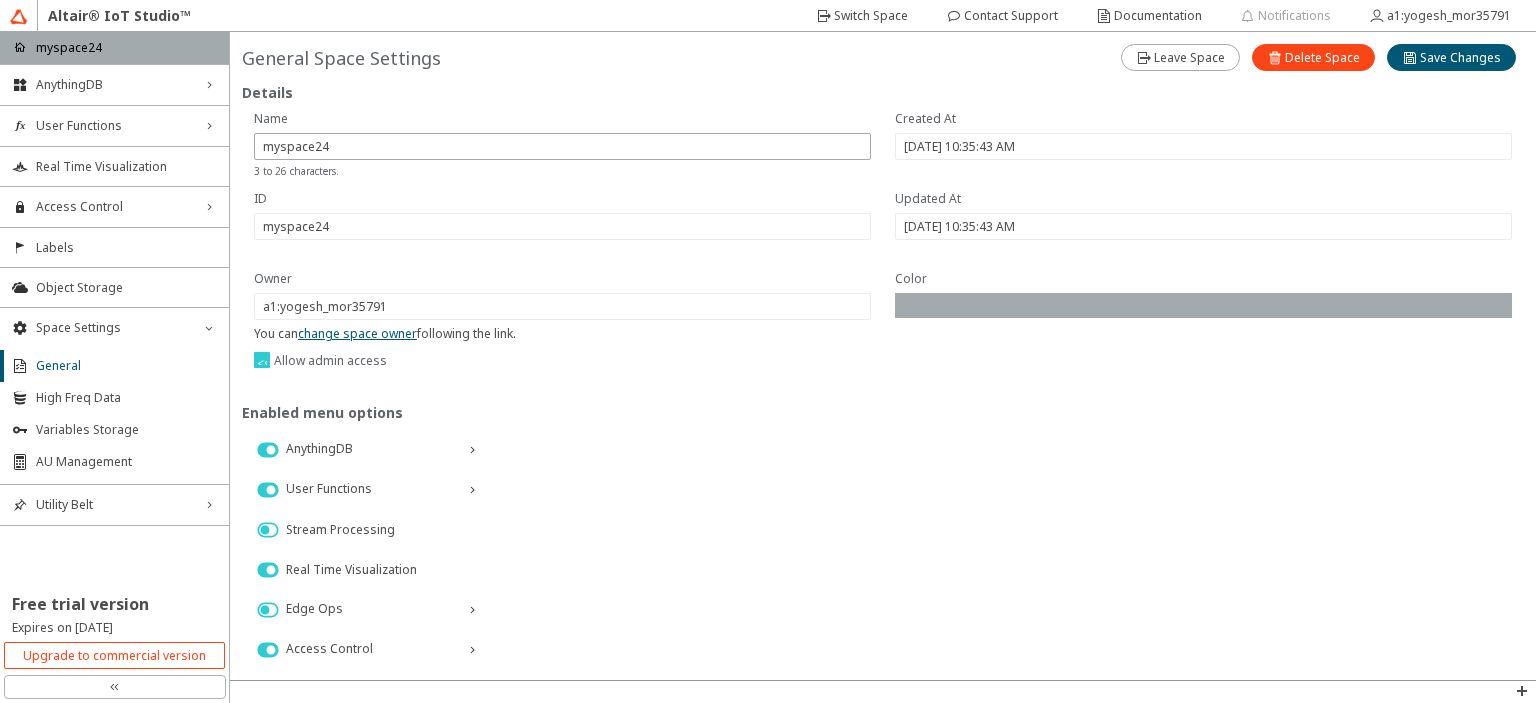 click at bounding box center [260, 360] 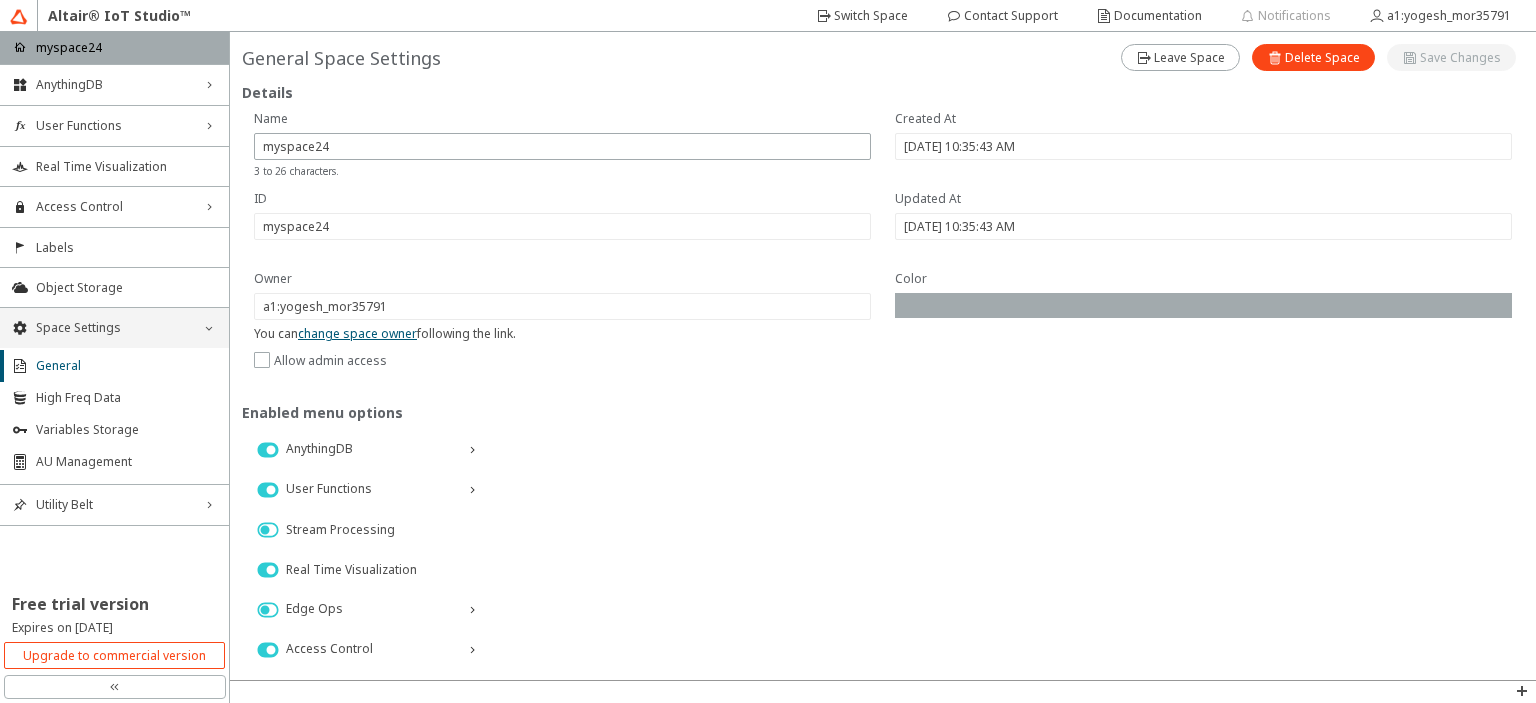 click on "Space Settings" at bounding box center [114, 328] 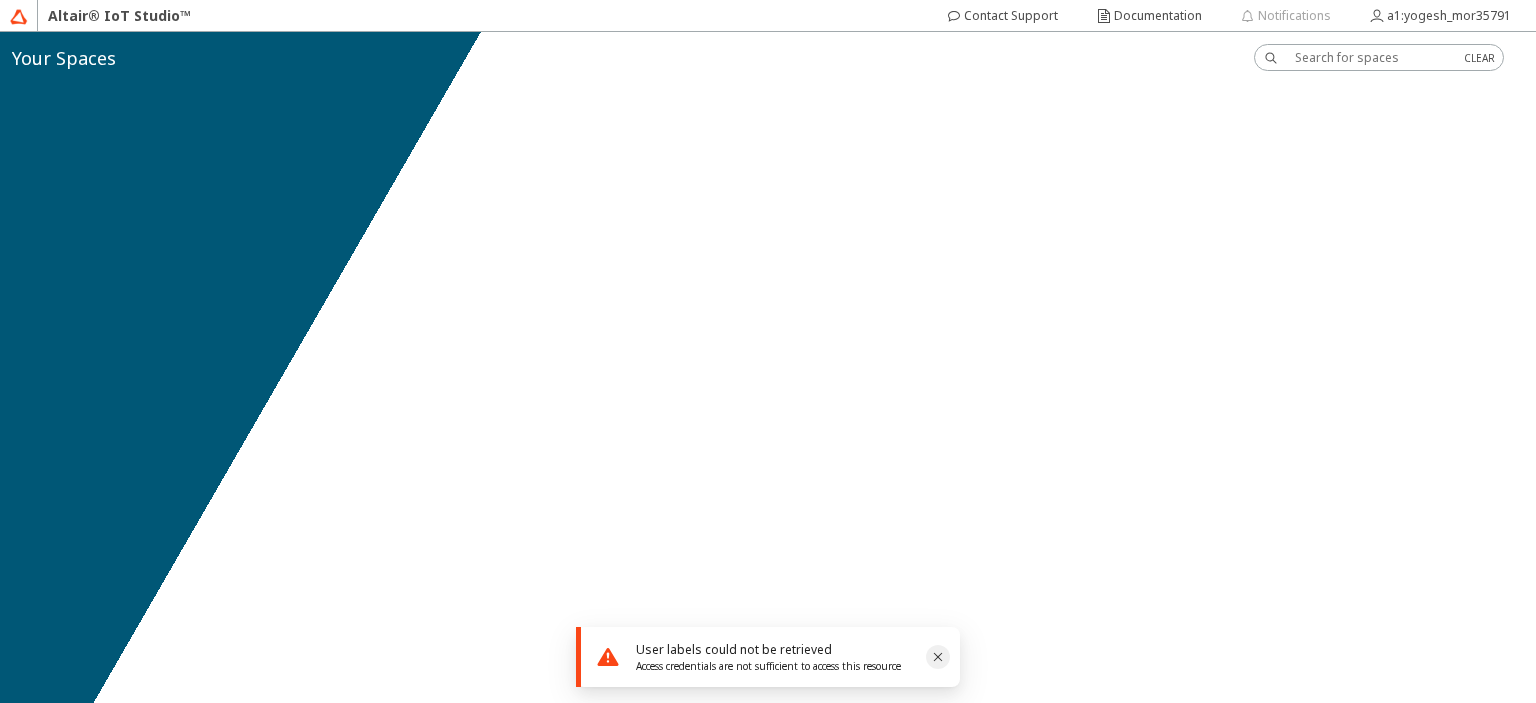 click 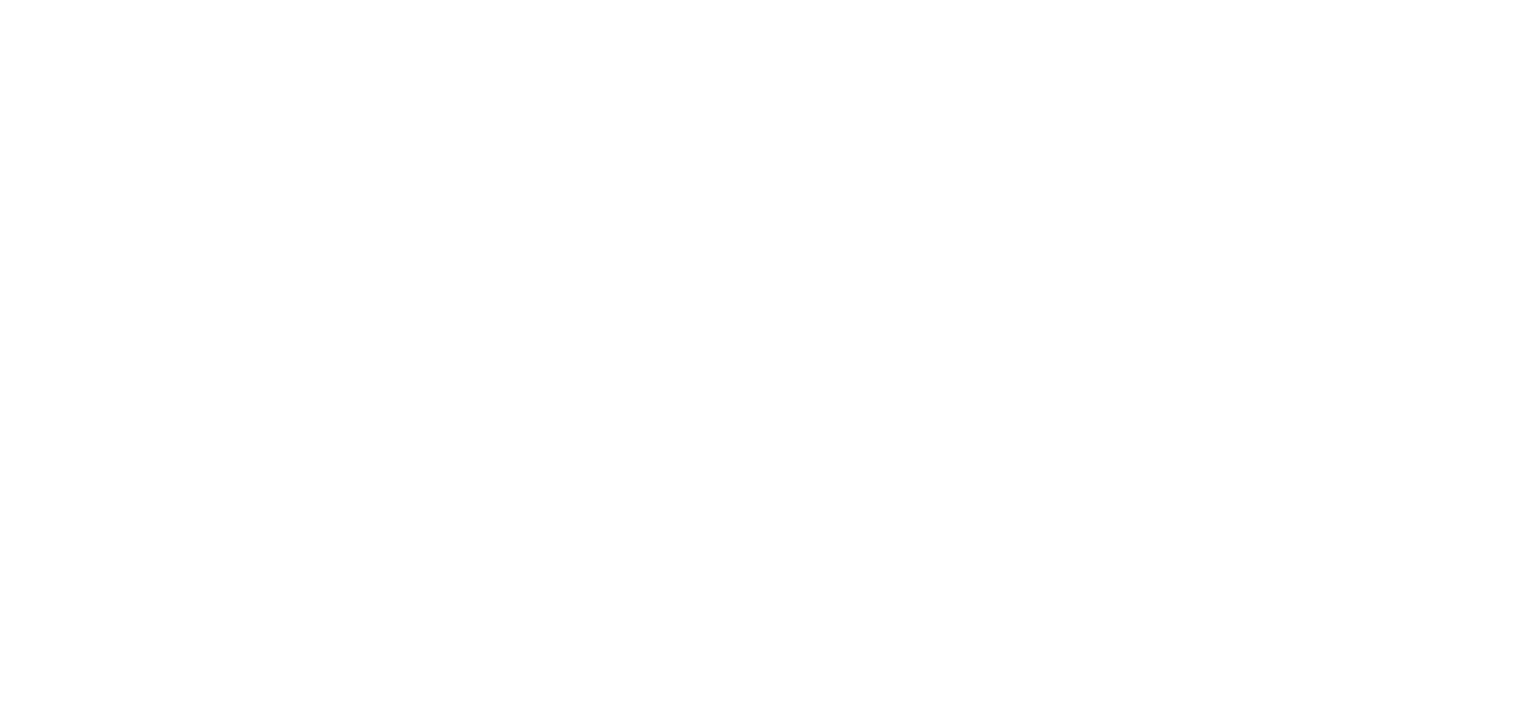 scroll, scrollTop: 0, scrollLeft: 0, axis: both 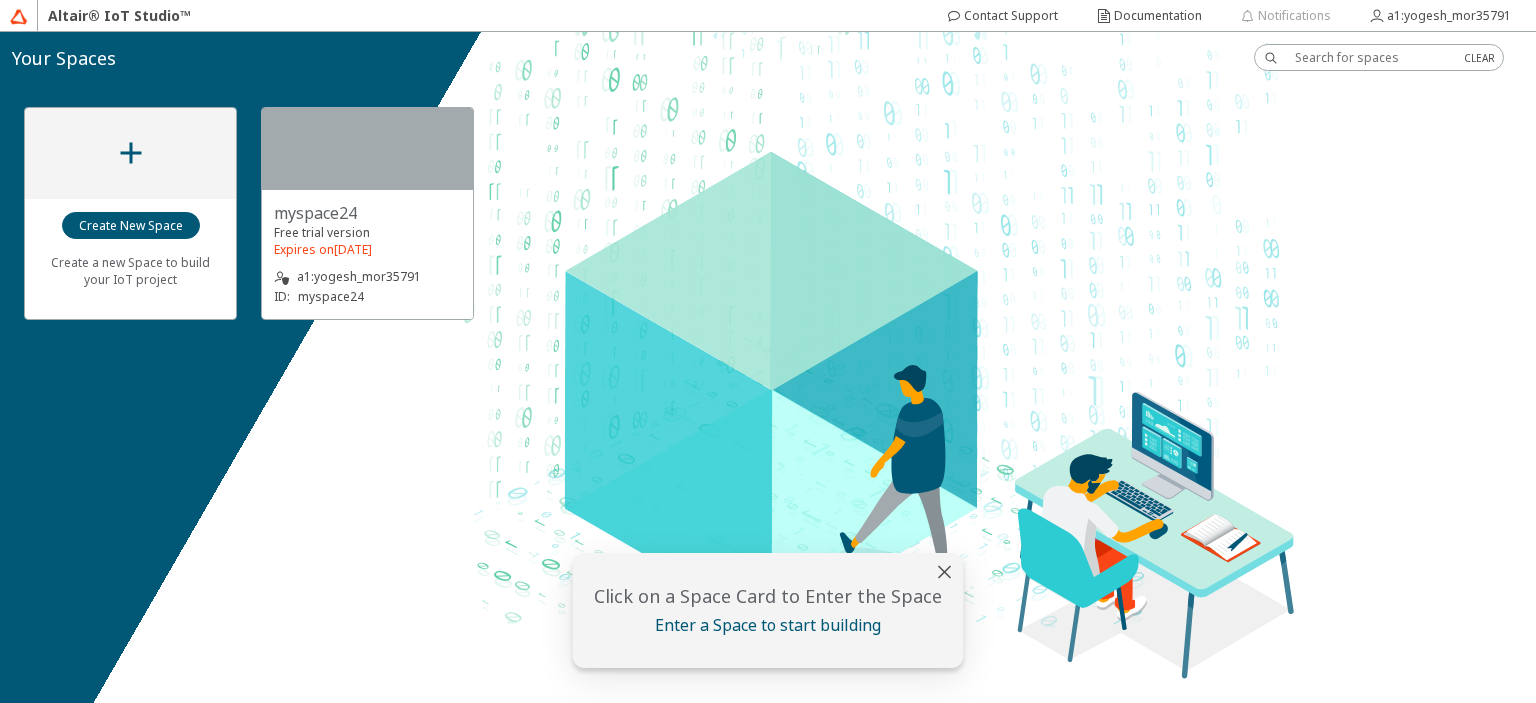 click on "a1:yogesh_mor35791 ID: myspace24" at bounding box center [367, 274] 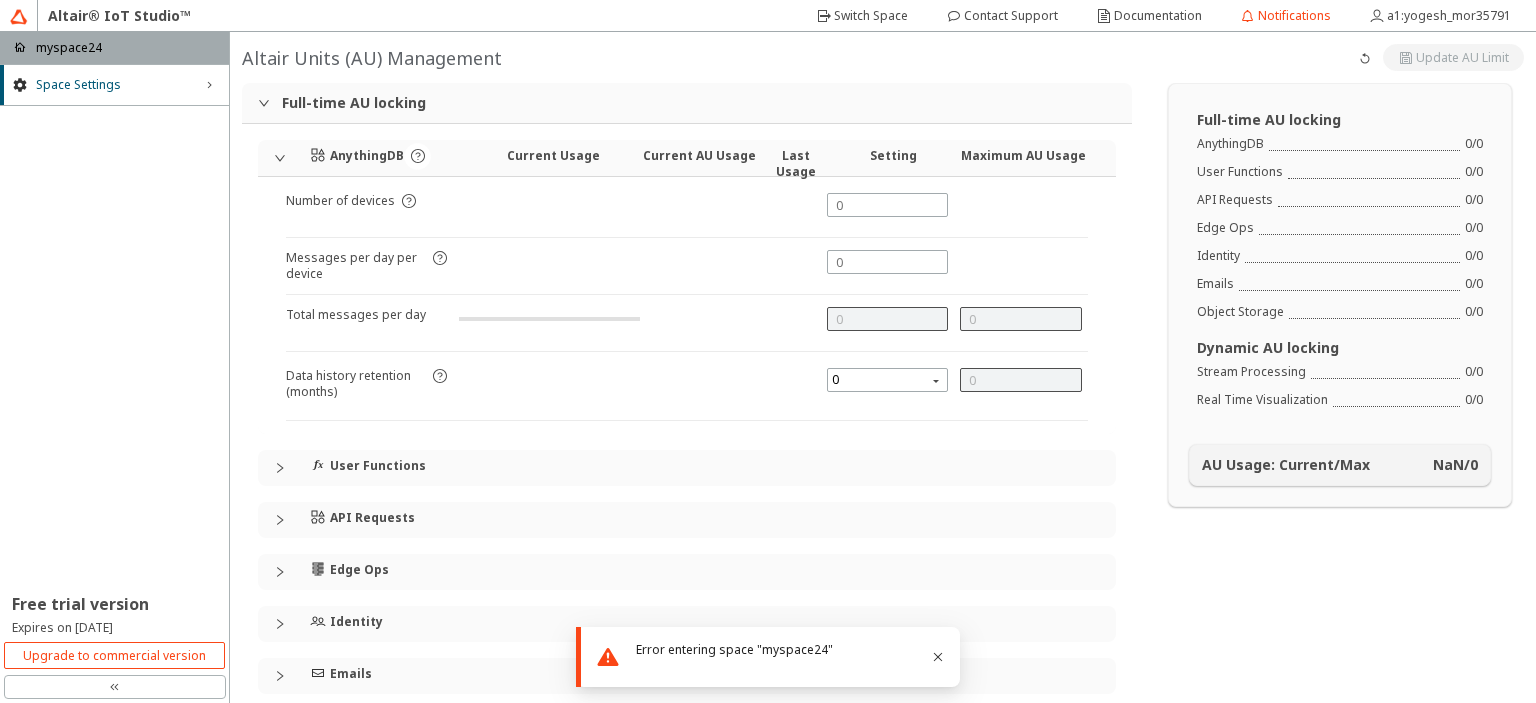 type on "1000" 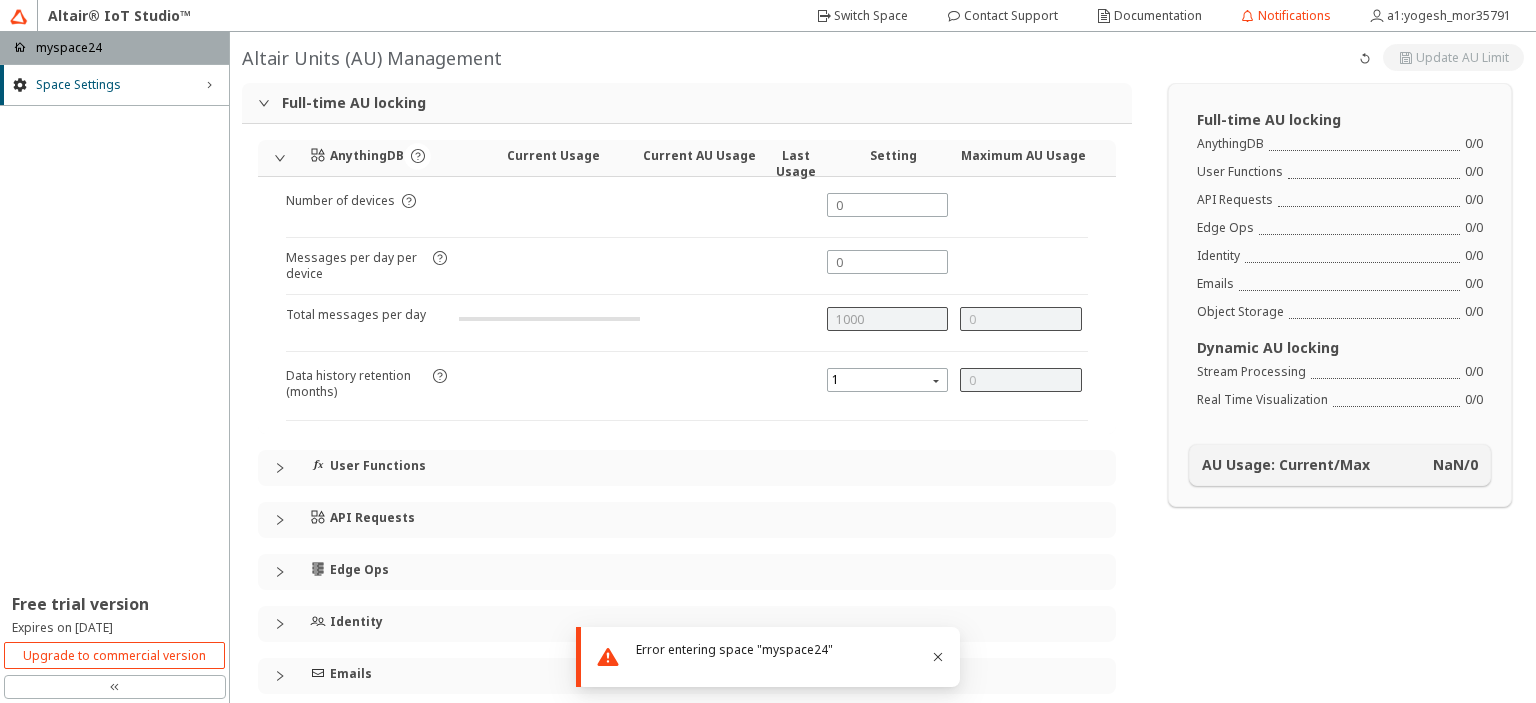 type on "0" 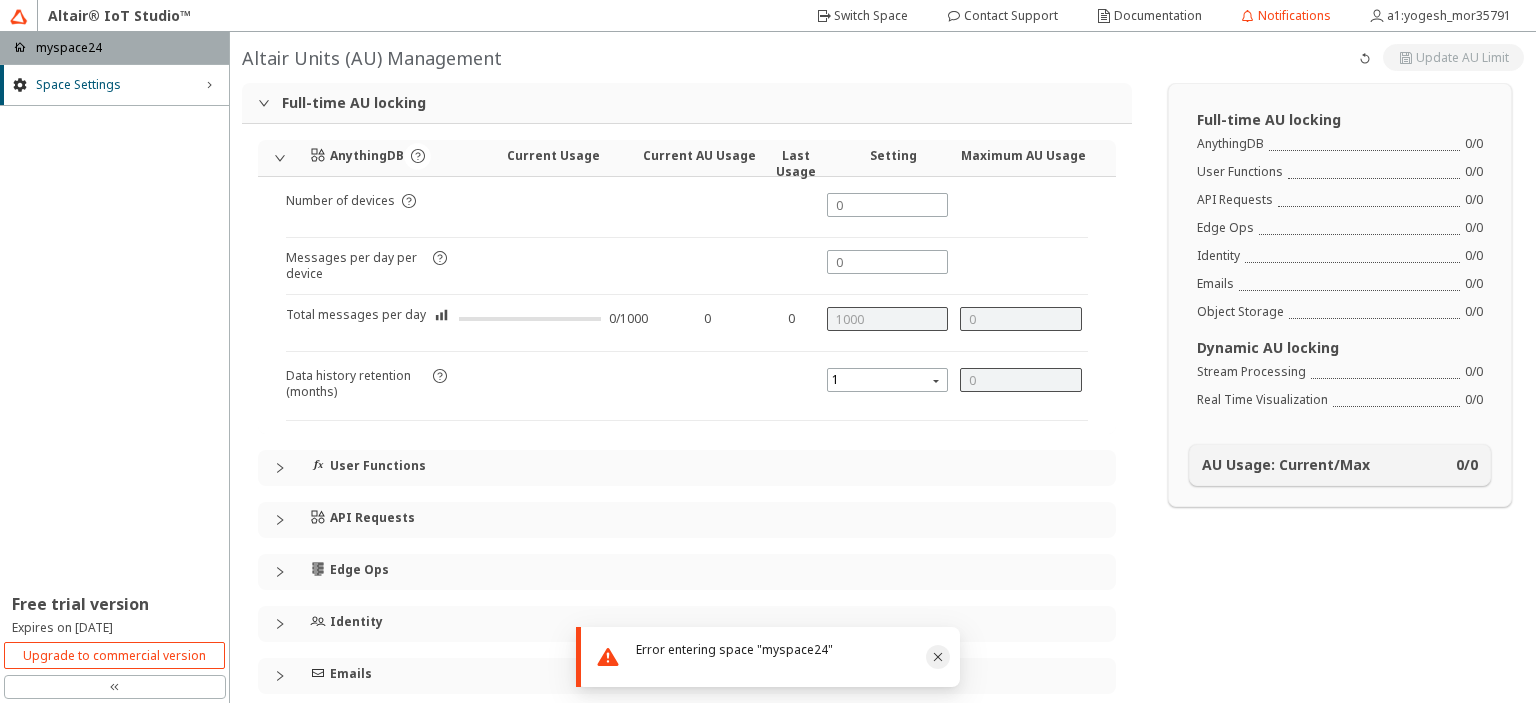 click 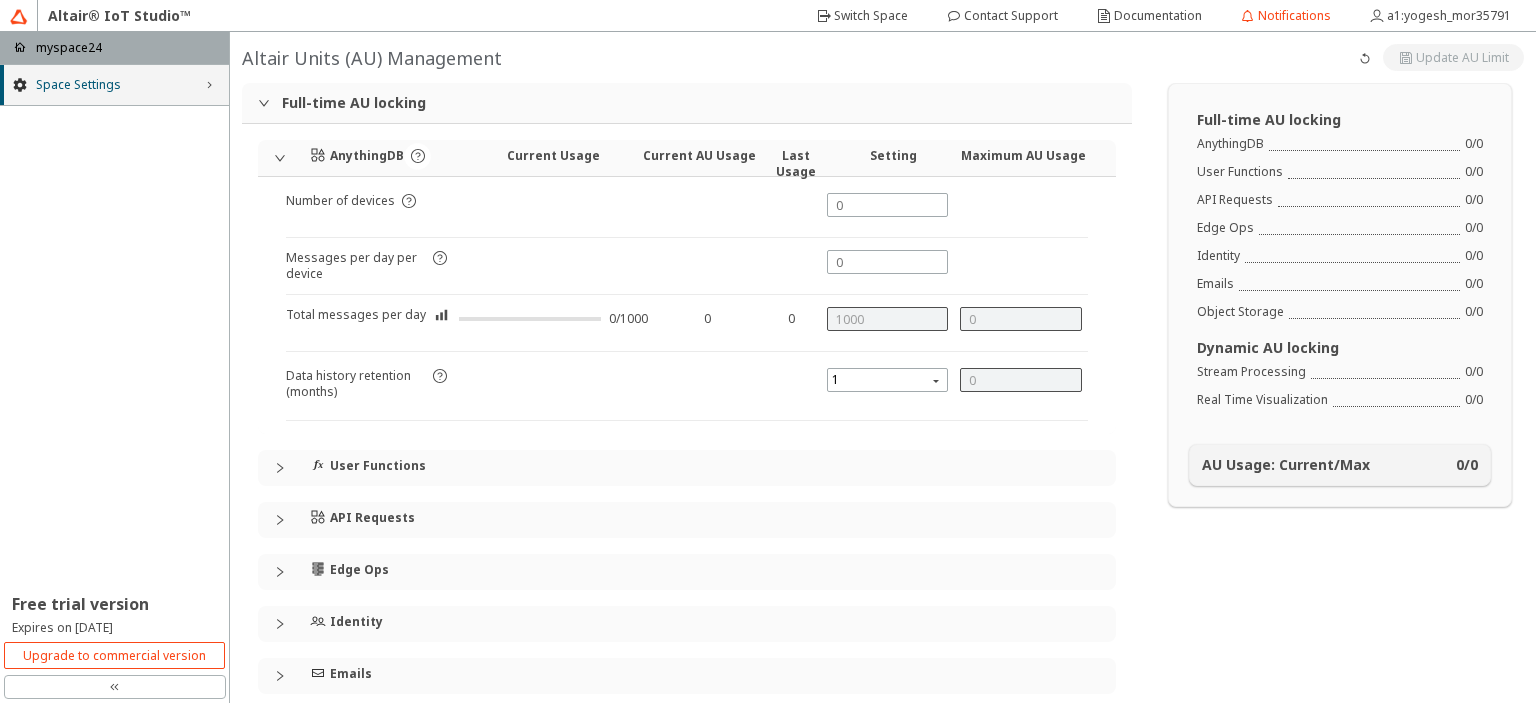 click on "Space Settings right_chevron" at bounding box center [114, 85] 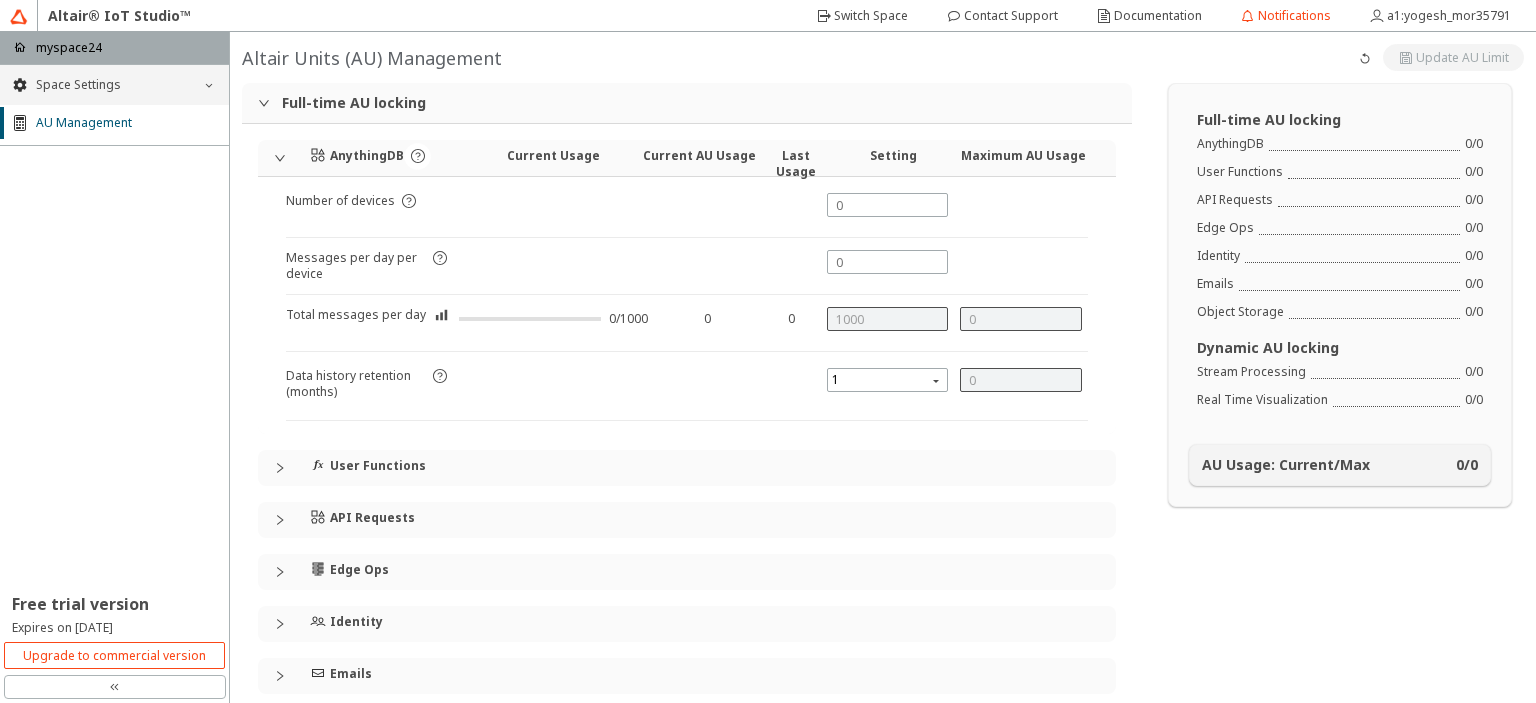 click on "down_chevron" 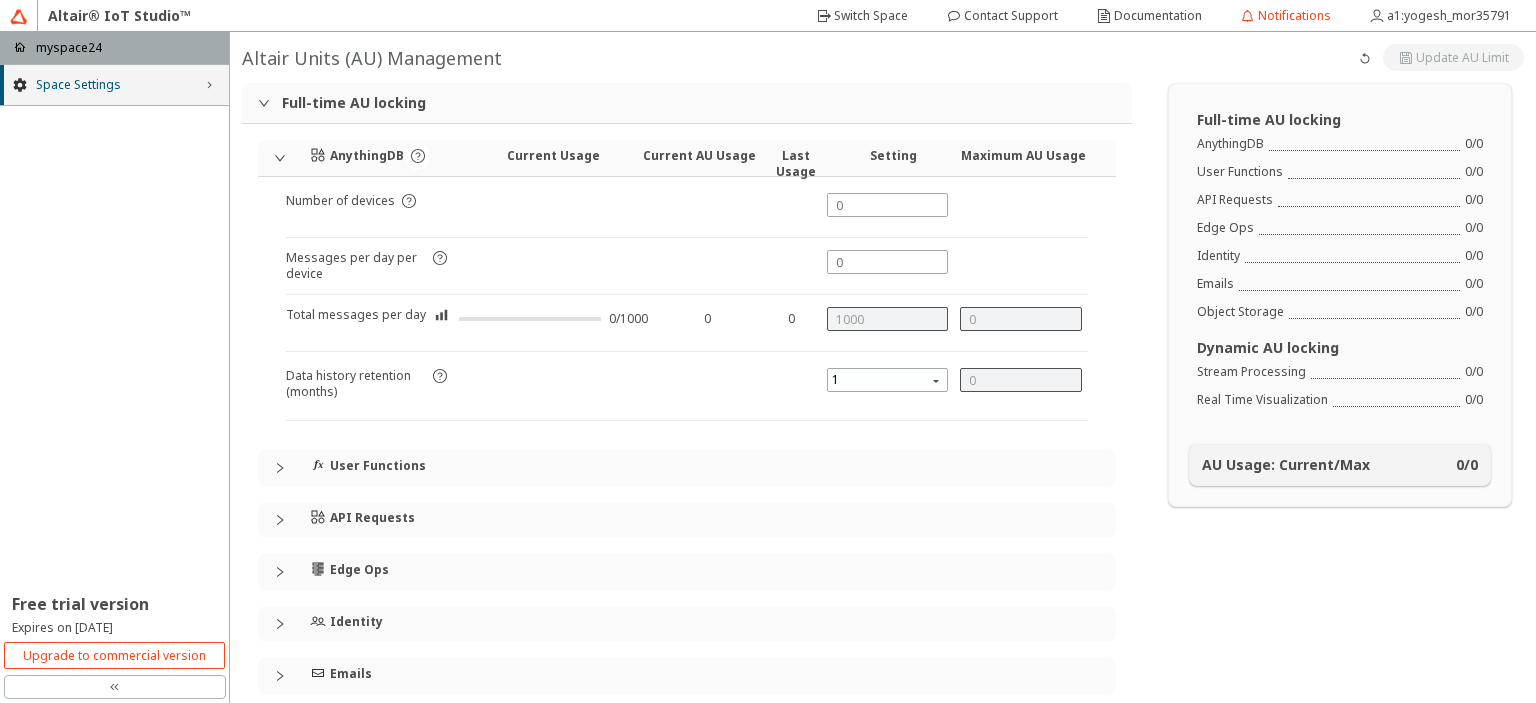 click on "Space Settings right_chevron AU Management Free trial version  Expires on January 22, 2026" at bounding box center [114, 367] 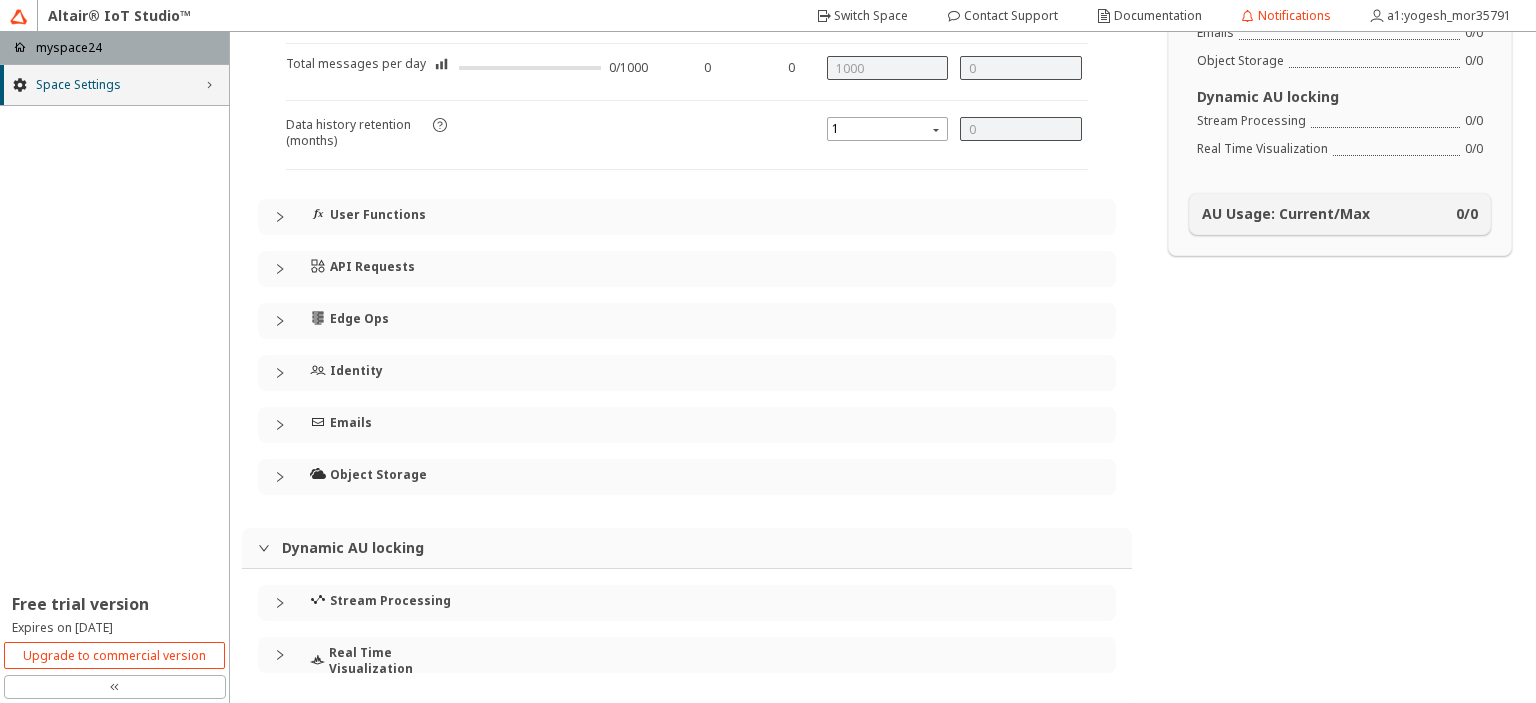 scroll, scrollTop: 0, scrollLeft: 0, axis: both 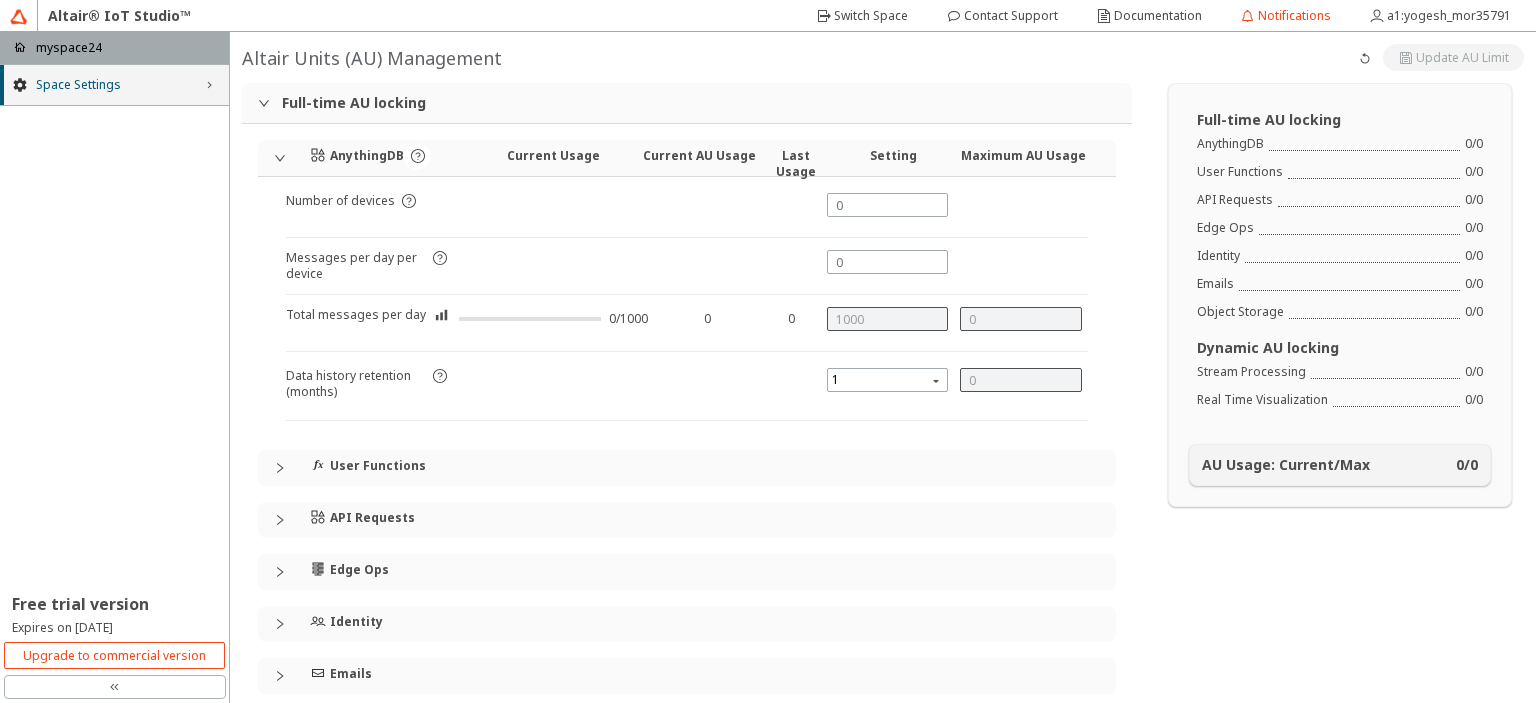 click on "Space Settings" at bounding box center (114, 85) 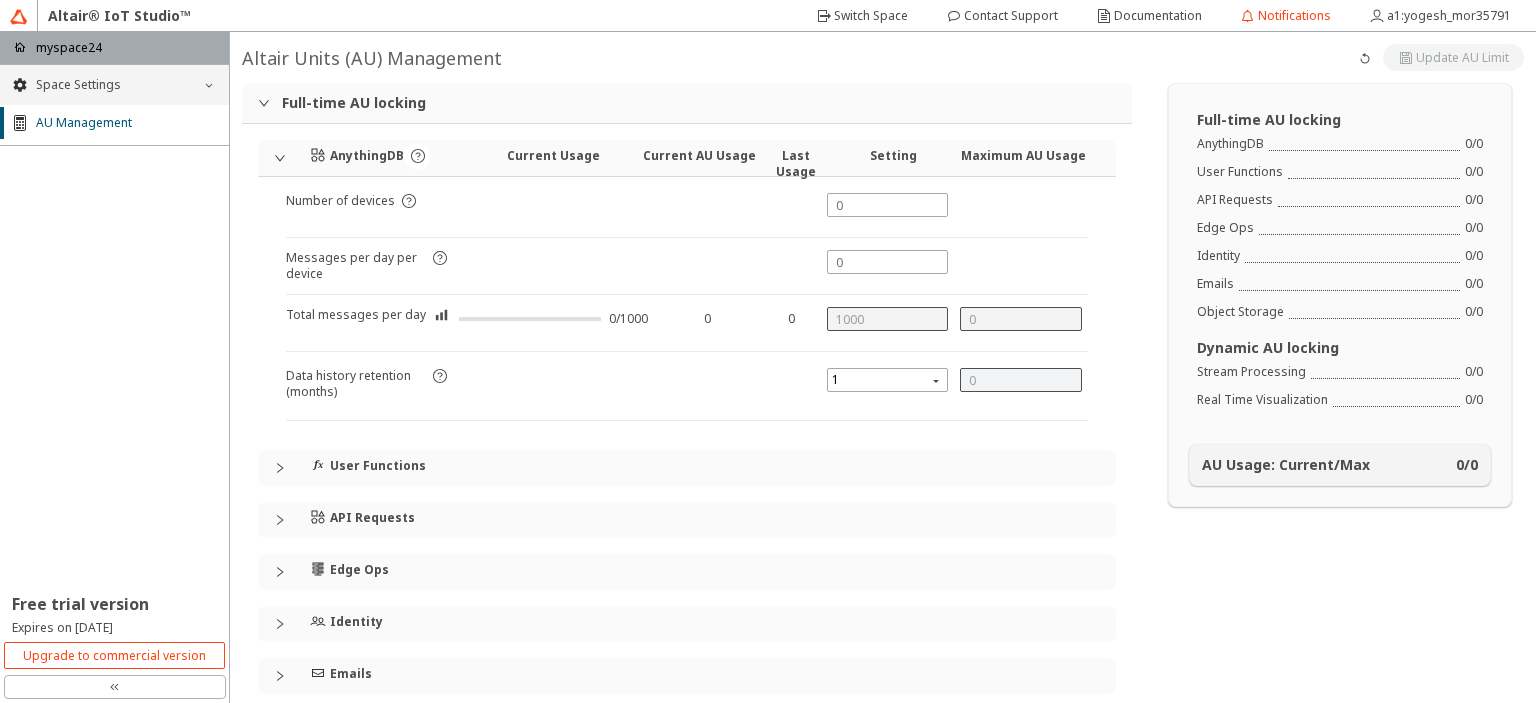 click on "Space Settings" at bounding box center (114, 85) 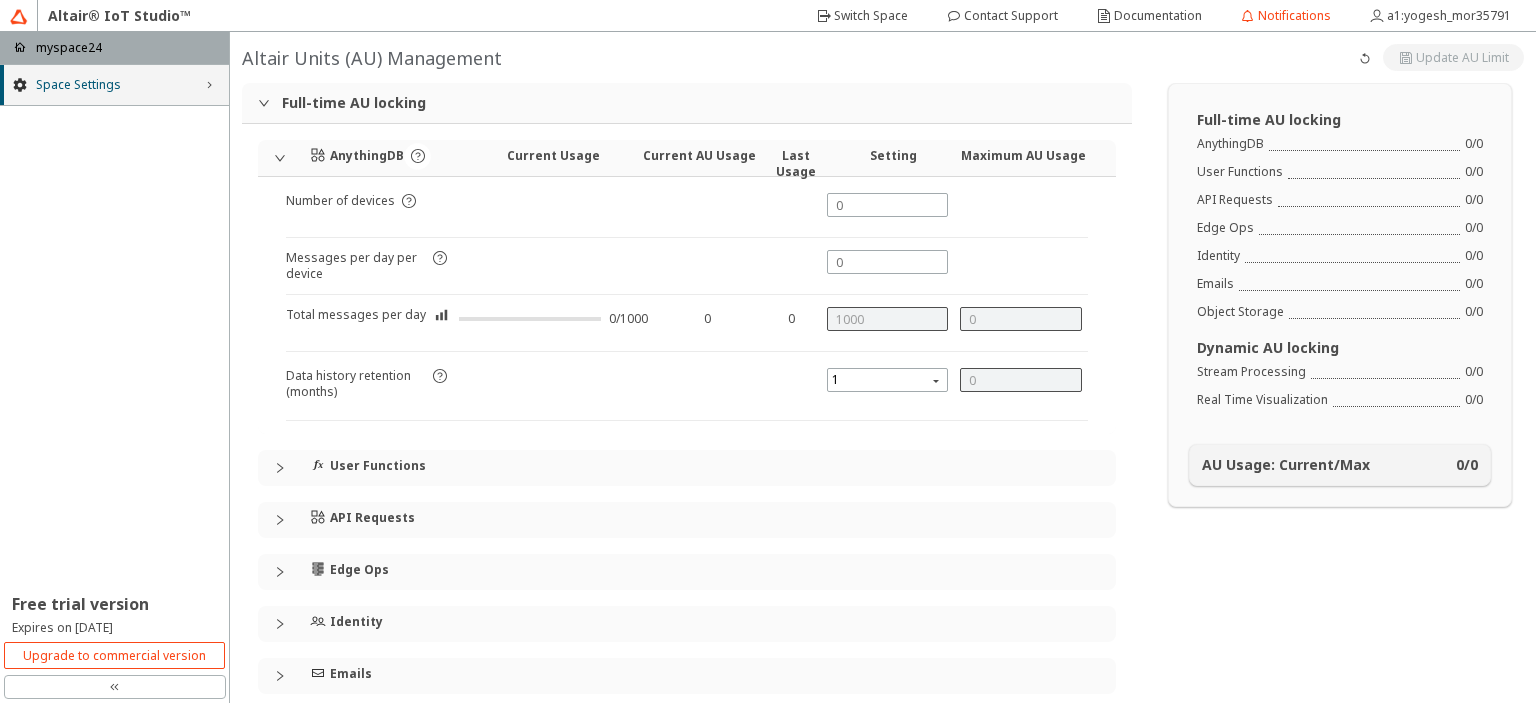 click on "Space Settings" at bounding box center [114, 85] 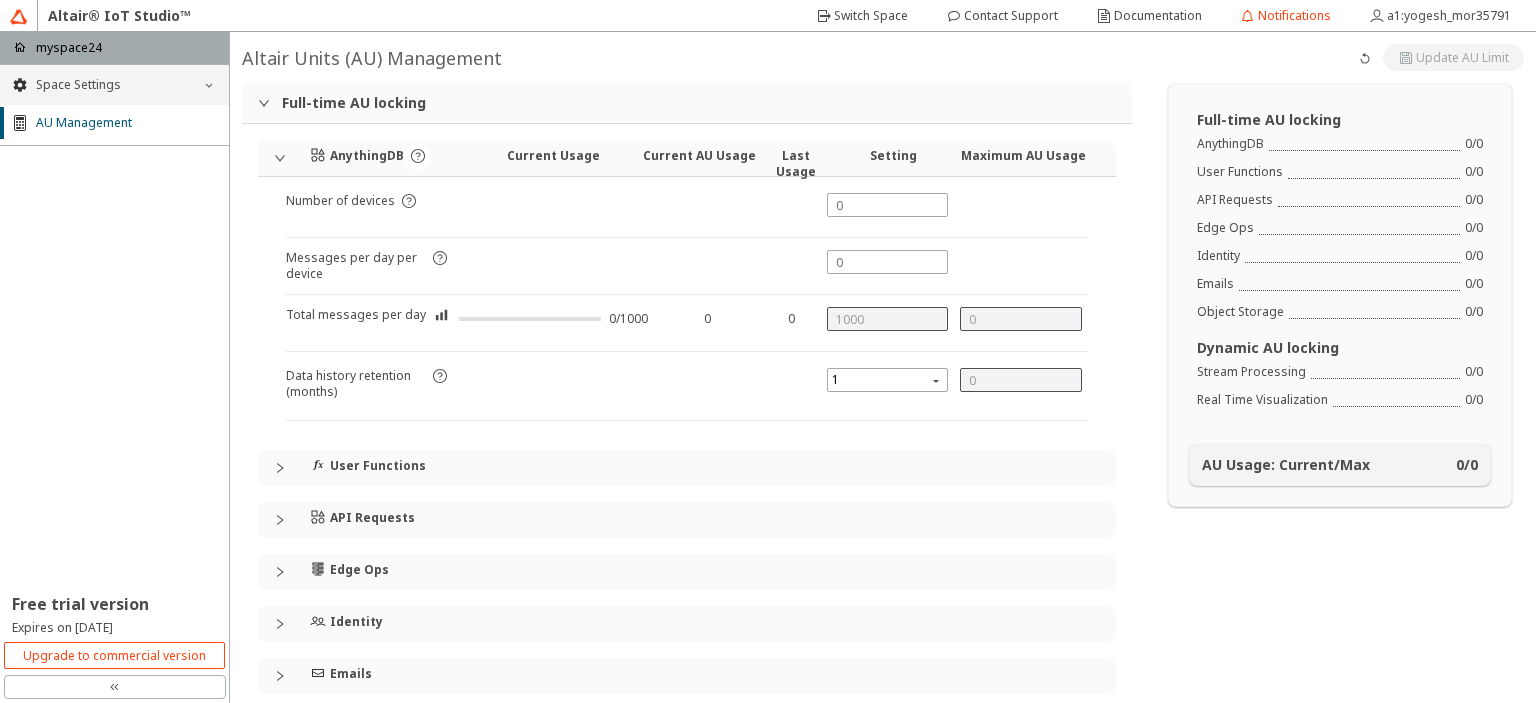 click on "Space Settings" at bounding box center (114, 85) 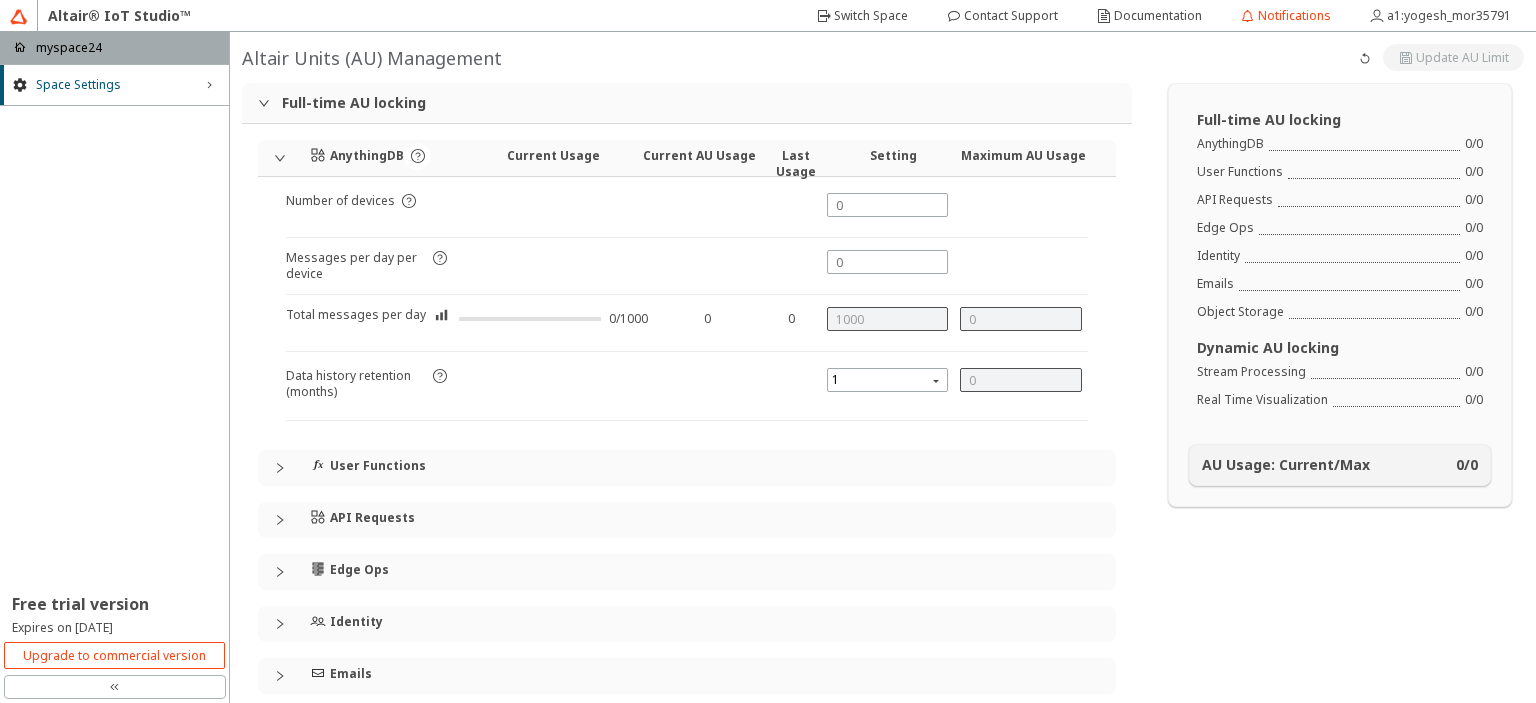 click on "home myspace24" at bounding box center [114, 48] 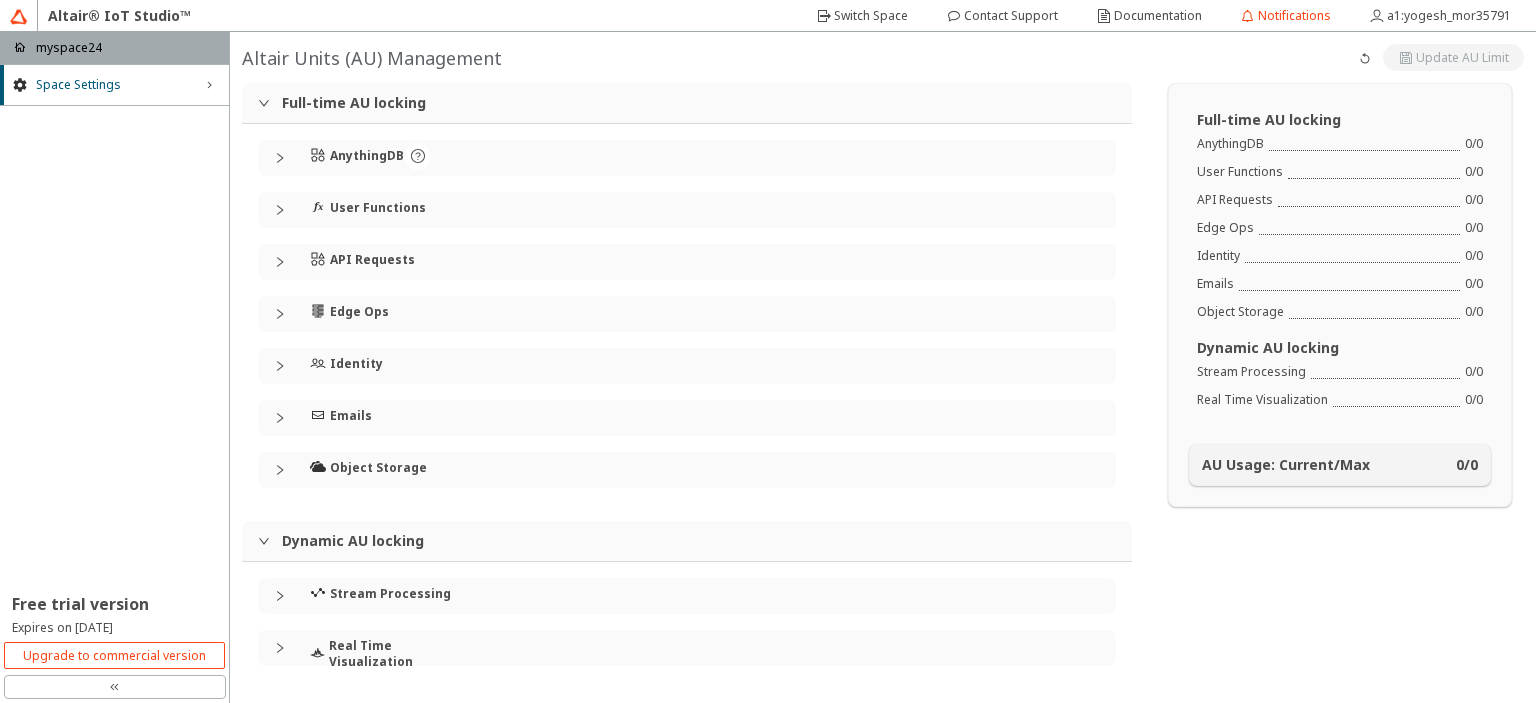 click 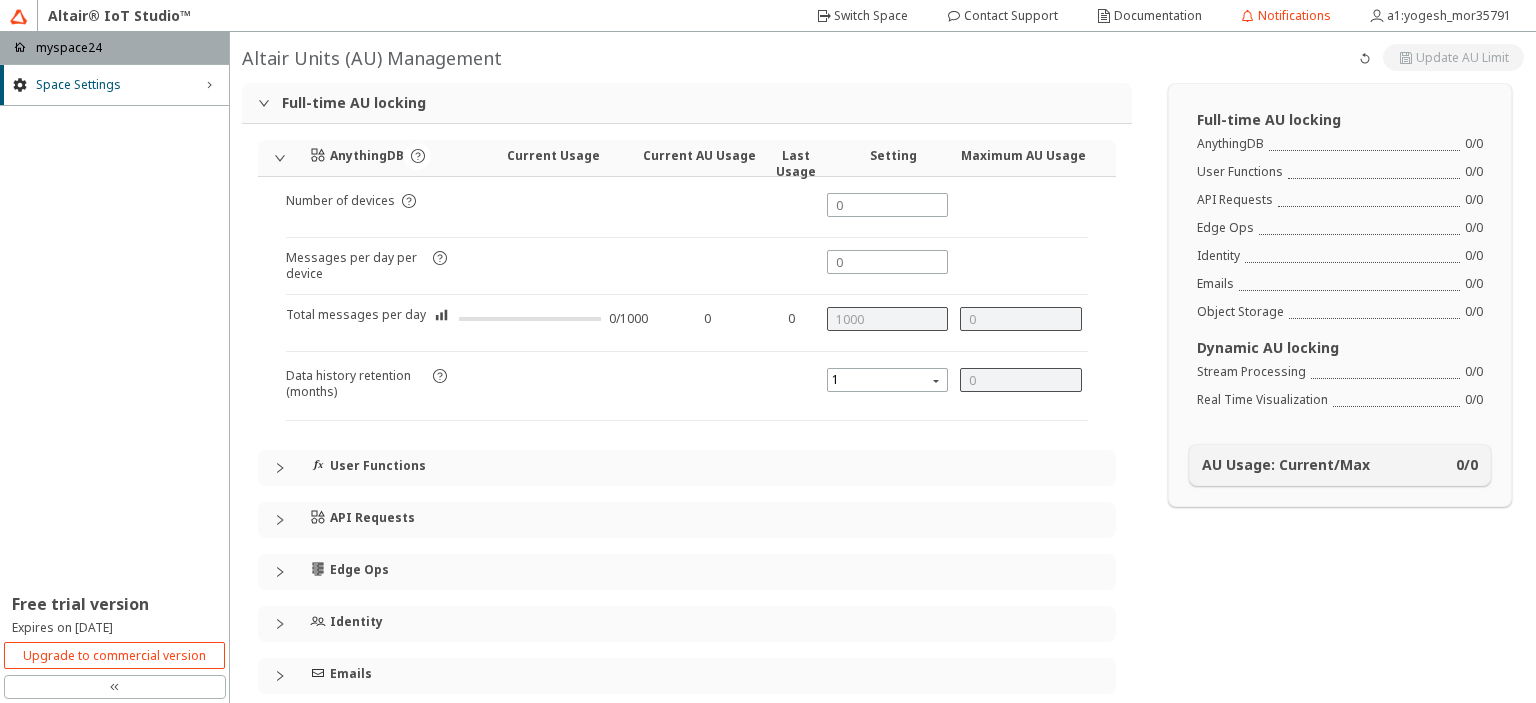click 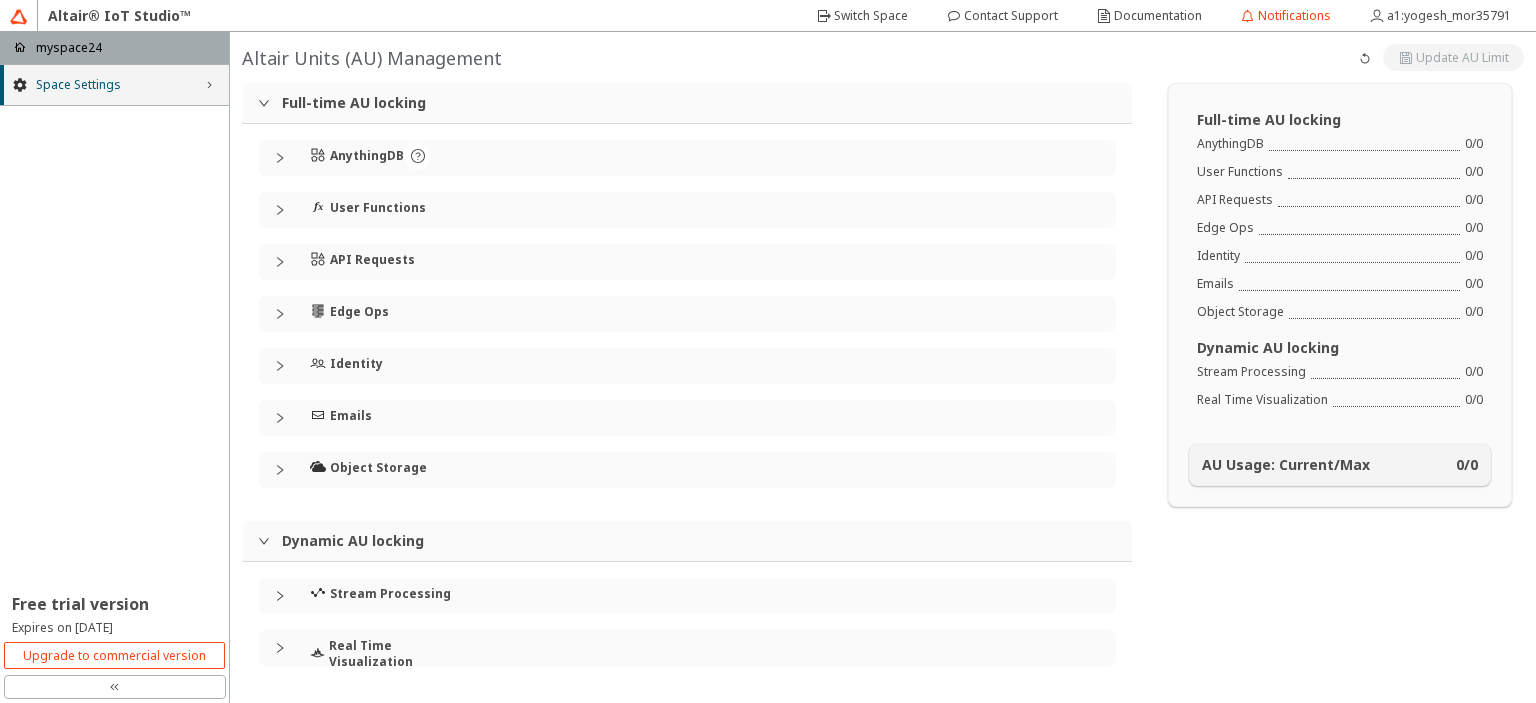 click on "Space Settings" at bounding box center (114, 85) 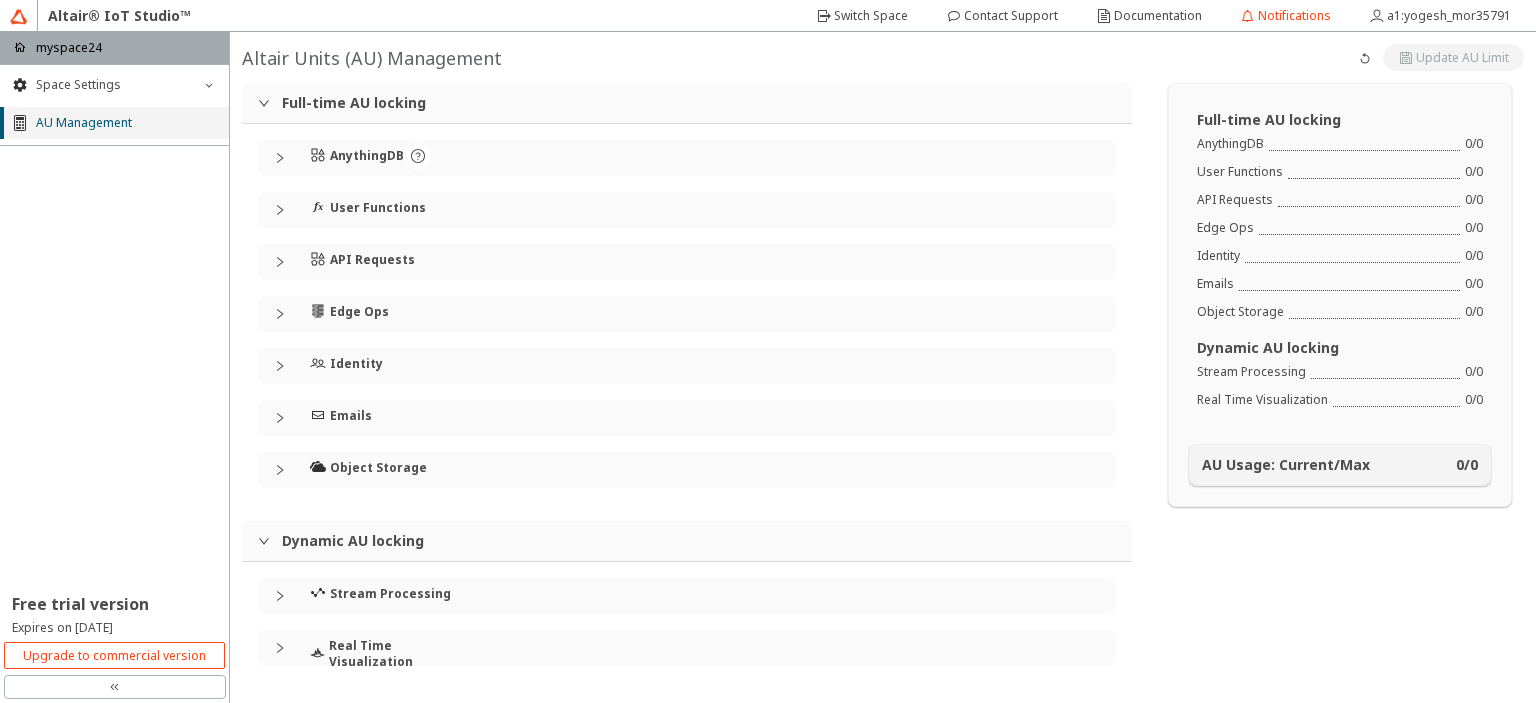 click on "AU Management" at bounding box center (126, 123) 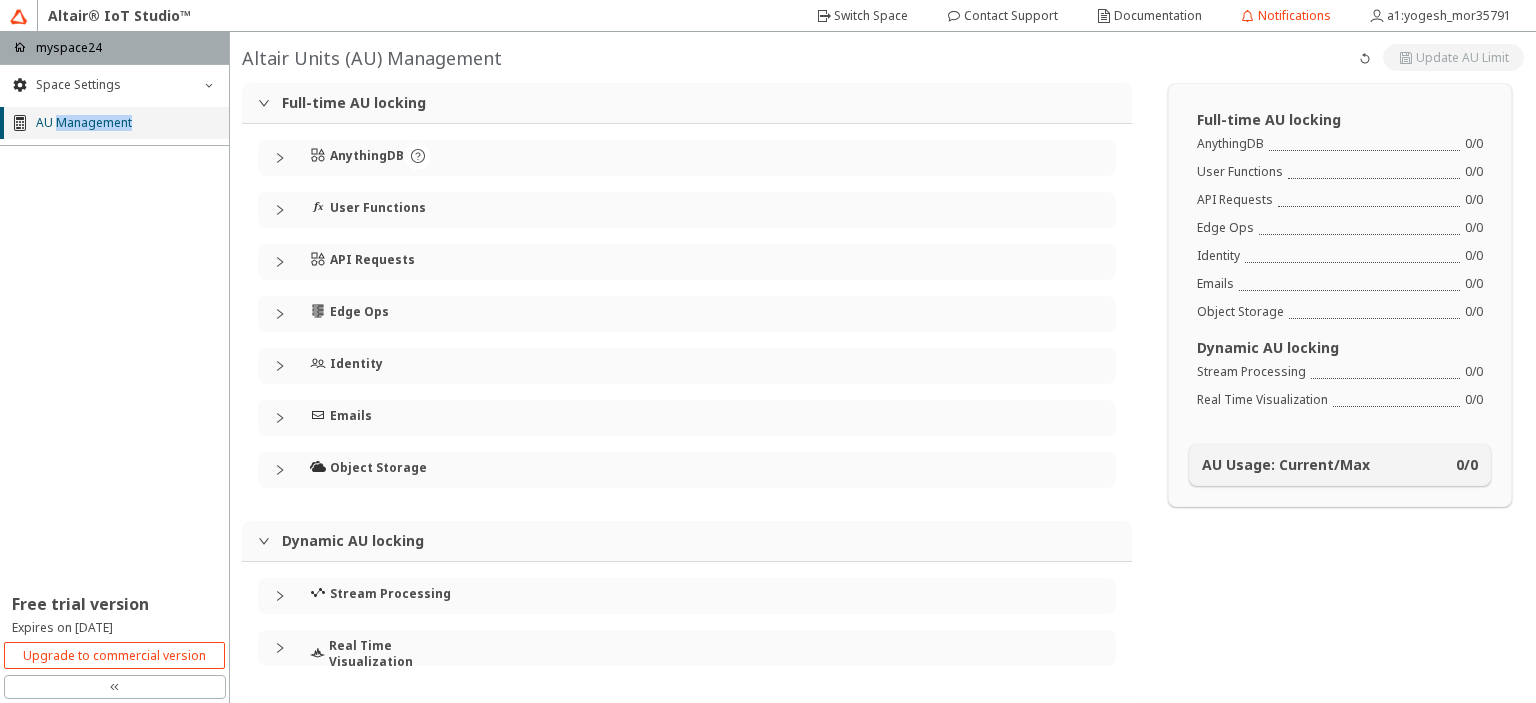 click on "AU Management" at bounding box center [126, 123] 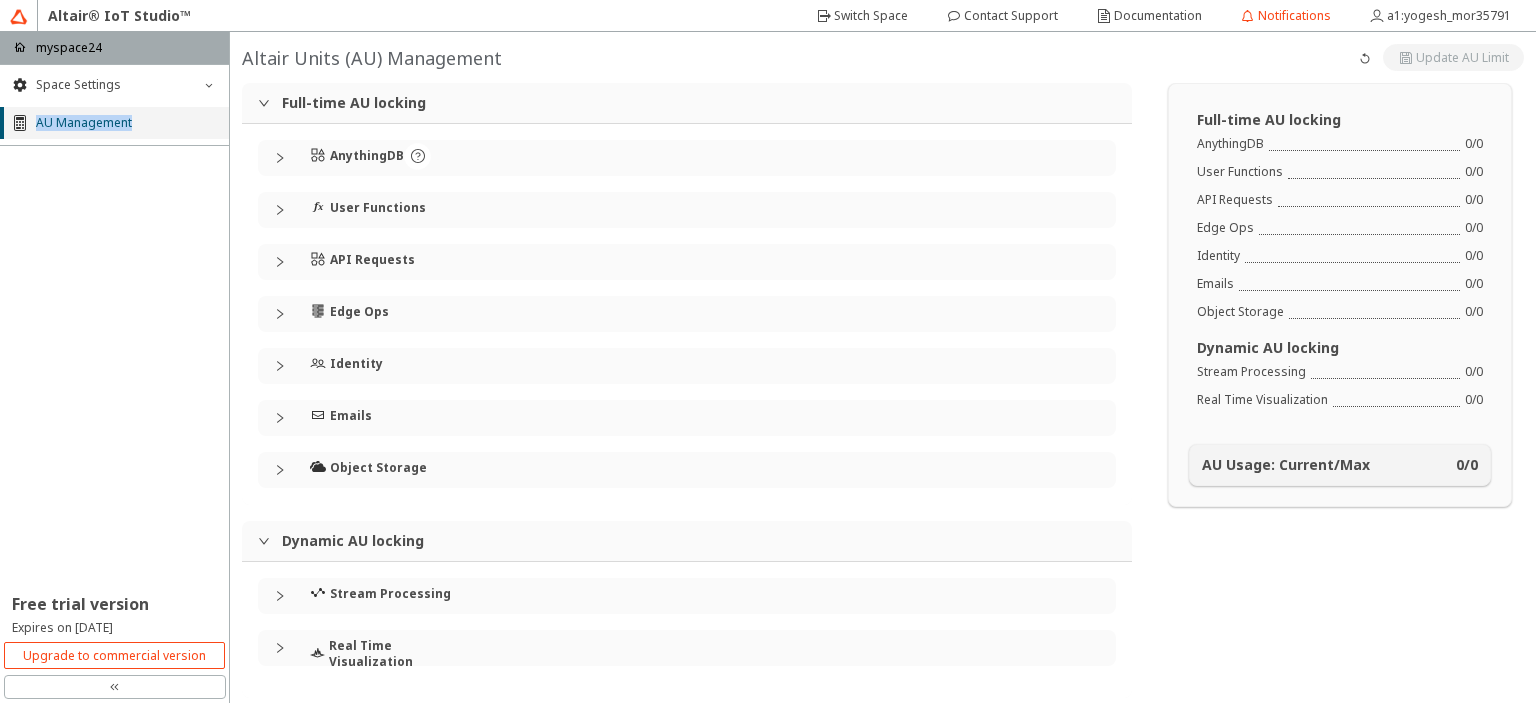 click on "AU Management" at bounding box center (126, 123) 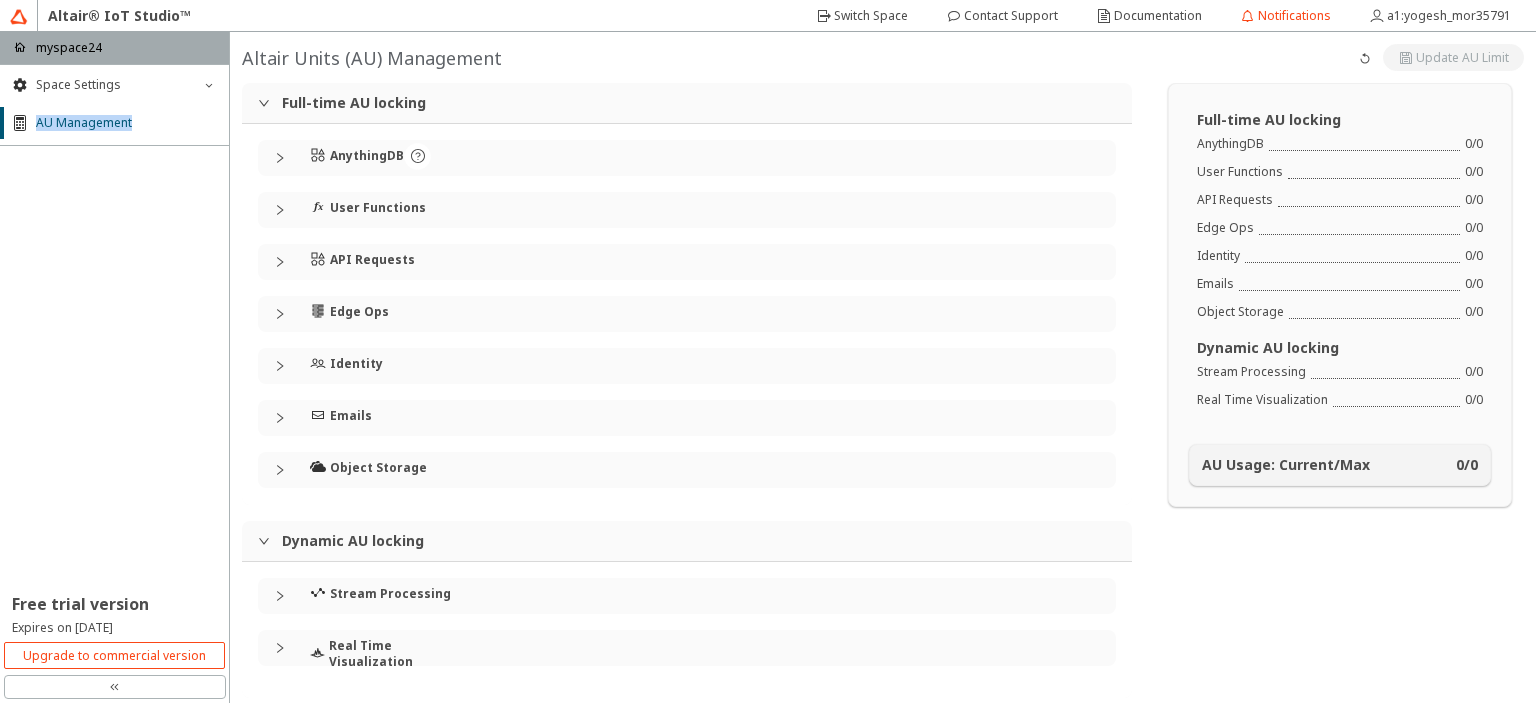 click on "Space Settings down_chevron AU Management Free trial version  Expires on January 22, 2026" at bounding box center [114, 367] 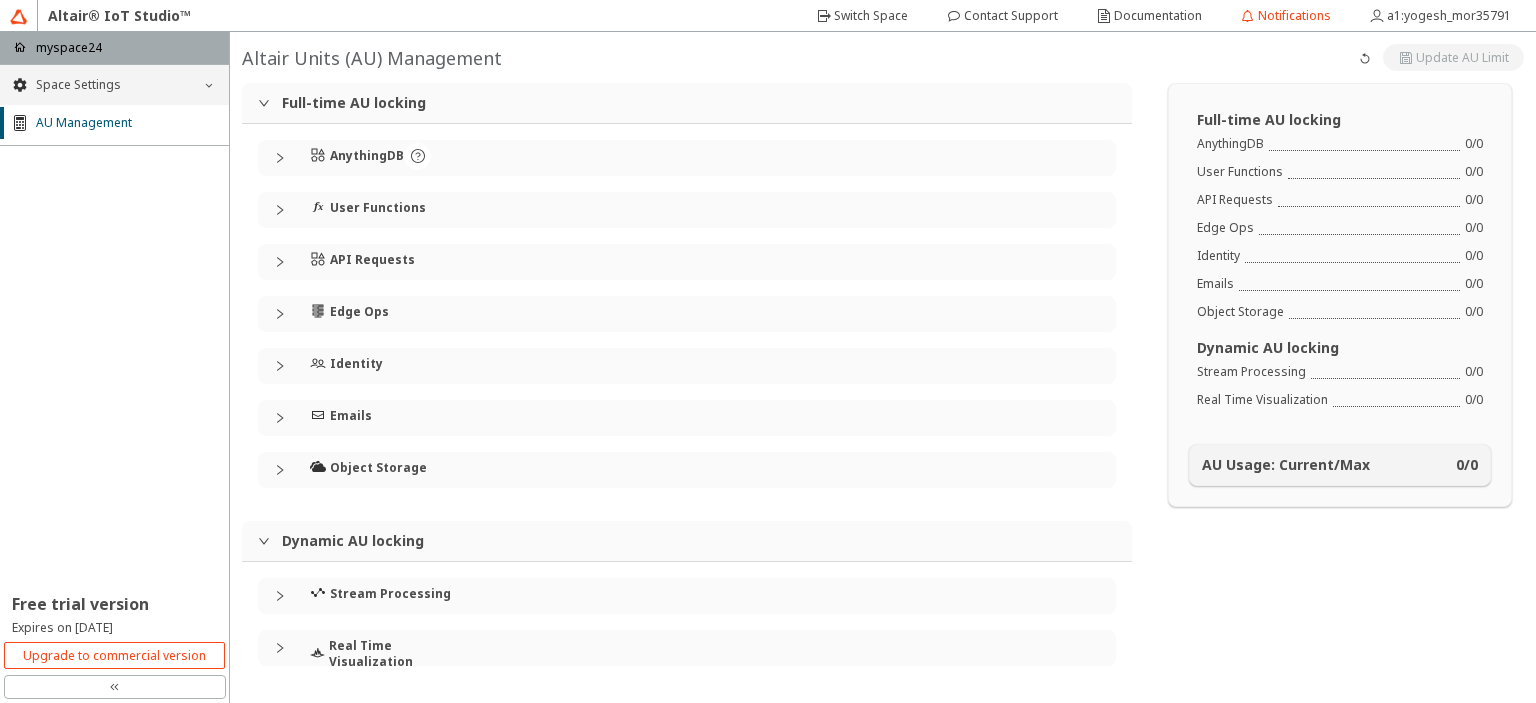 click on "down_chevron" 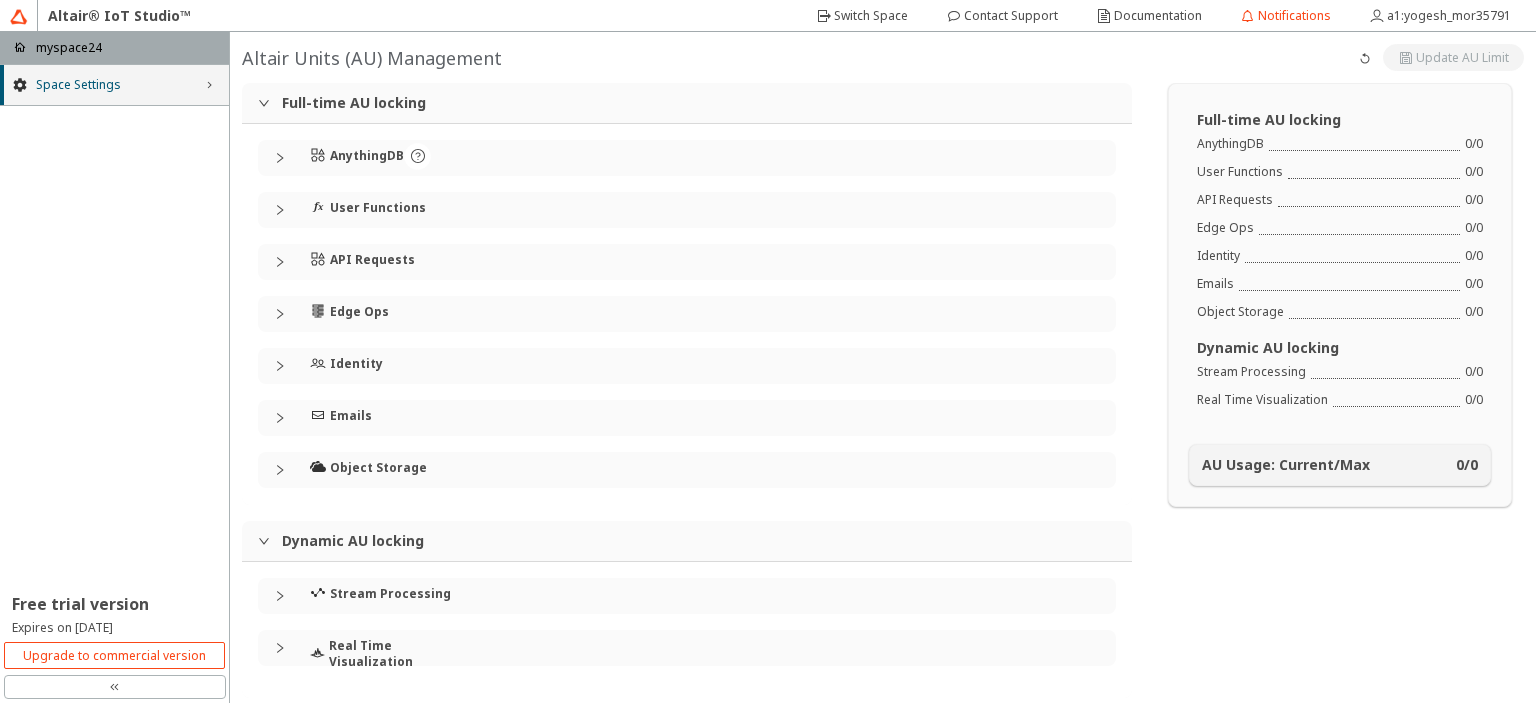 click on "Space Settings right_chevron AU Management Free trial version  Expires on January 22, 2026" at bounding box center (114, 367) 